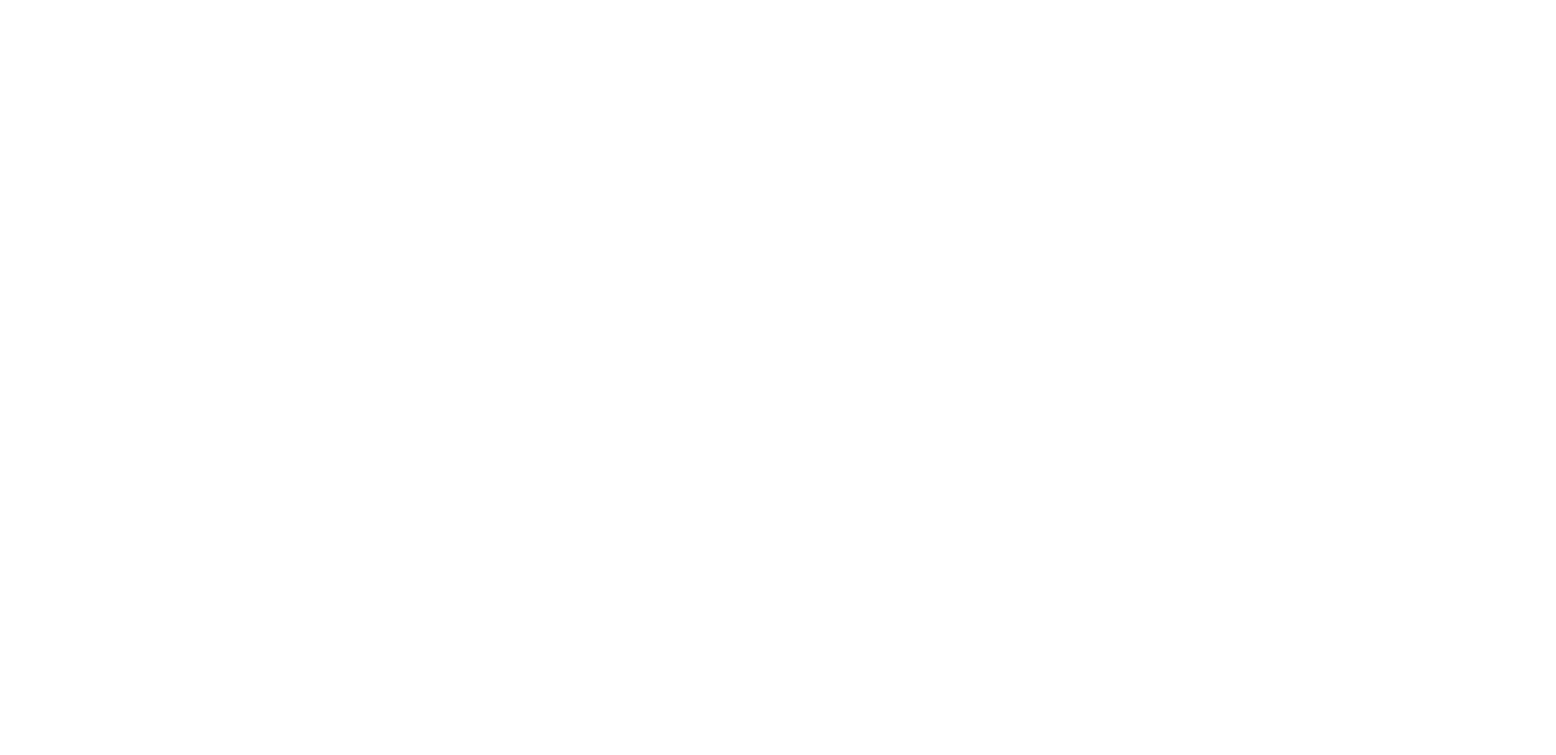 scroll, scrollTop: 0, scrollLeft: 0, axis: both 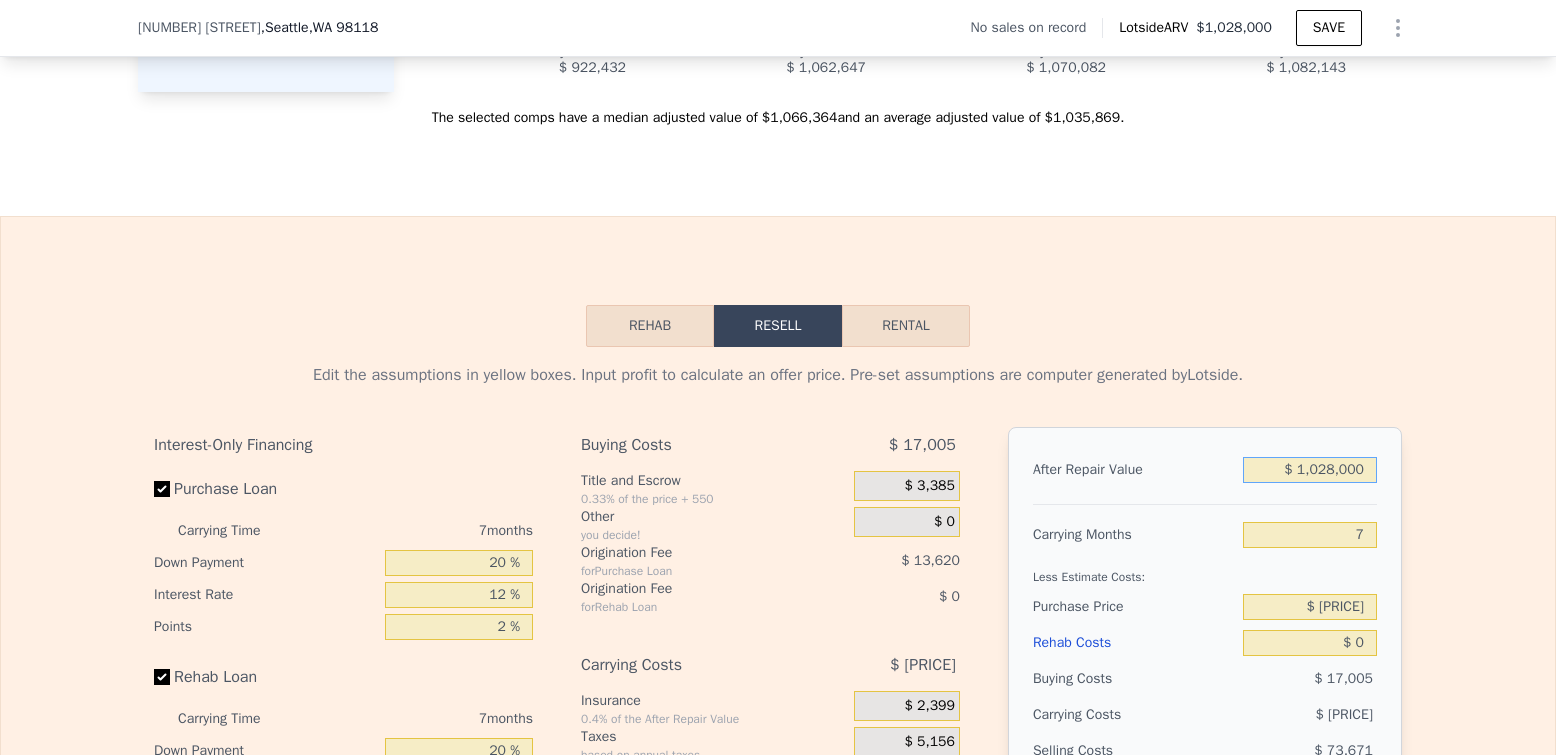 click on "$ 1,028,000" at bounding box center (1310, 470) 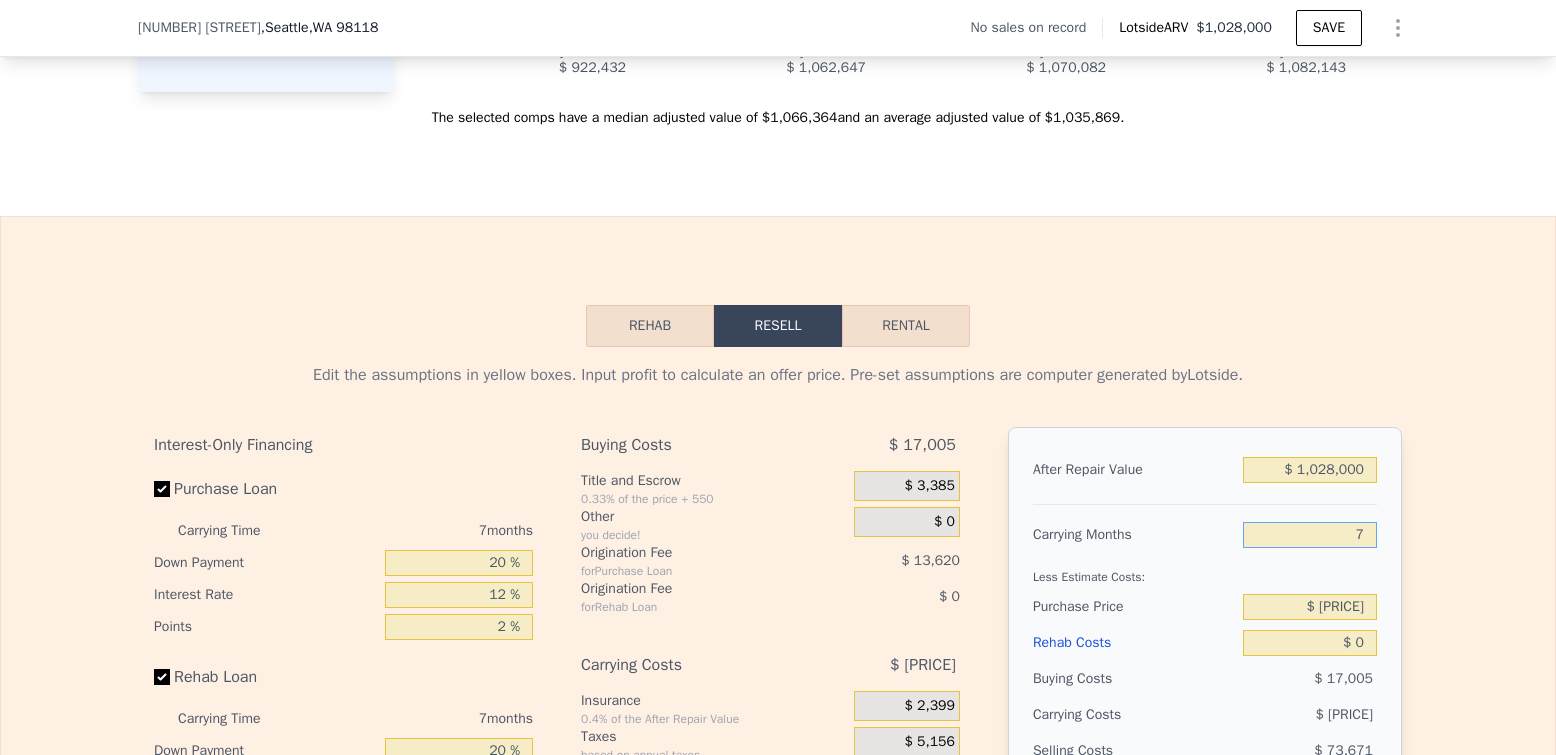 click on "7" at bounding box center [1310, 535] 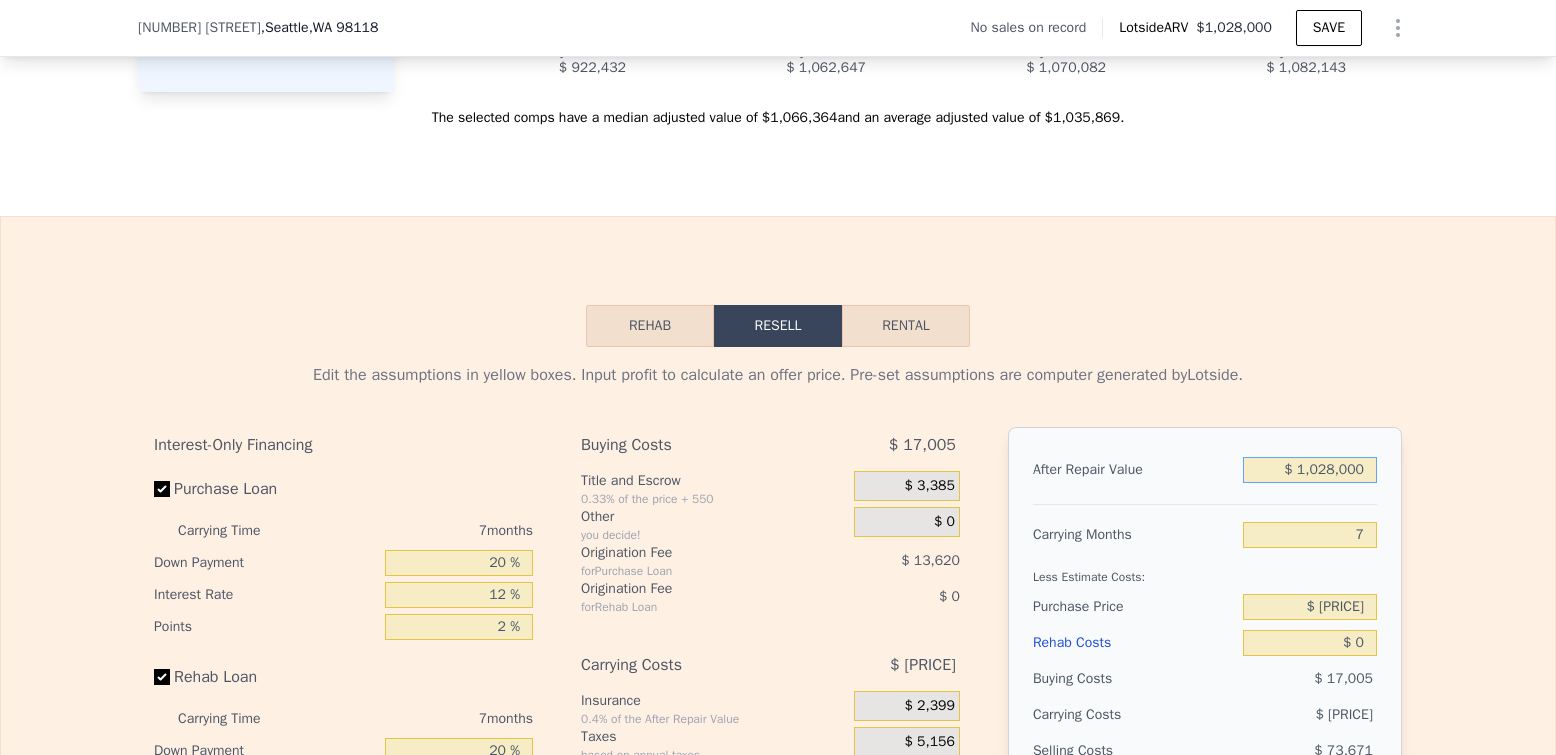 click on "$ 1,028,000" at bounding box center [1310, 470] 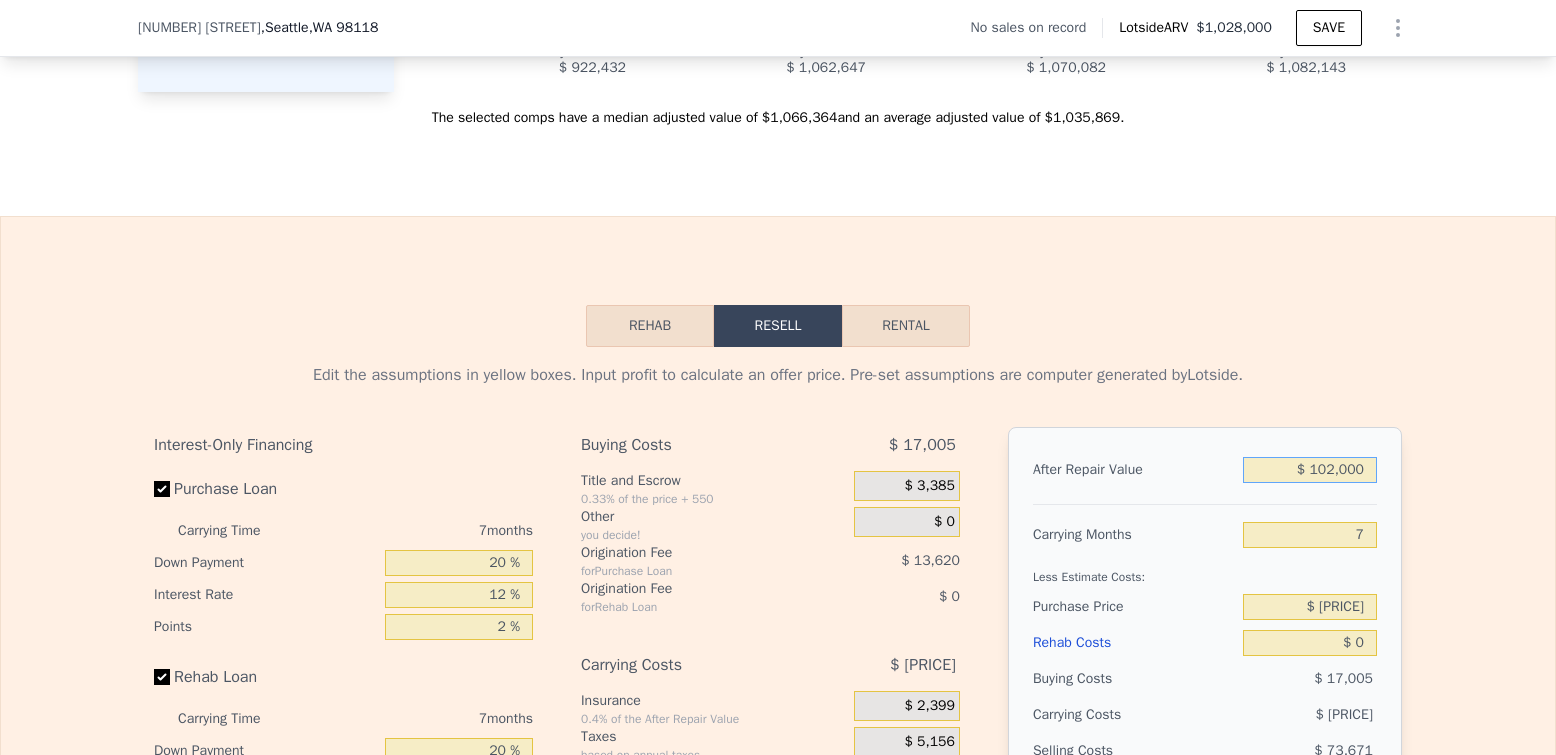 type on "-$ 827,974" 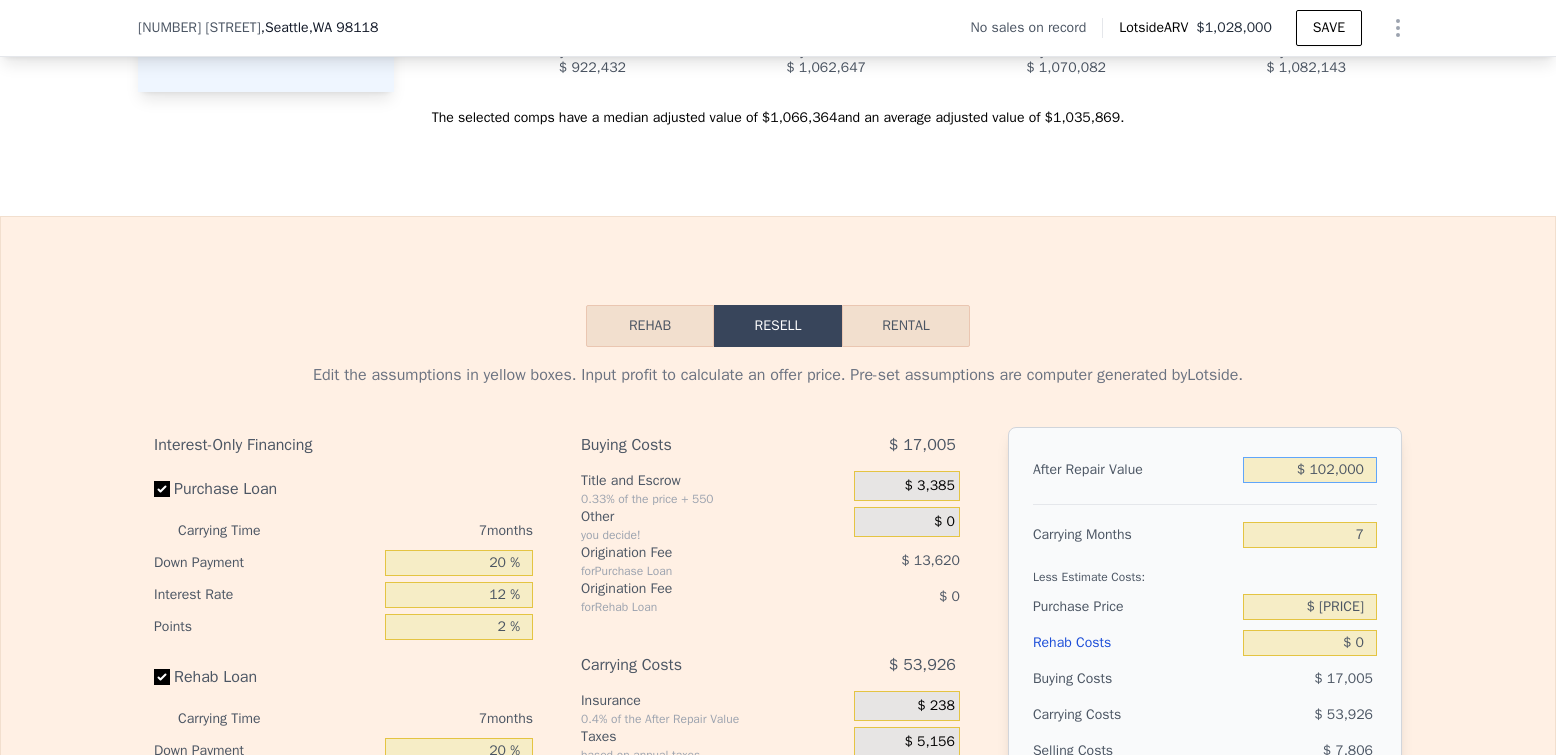 type on "$ 10,000" 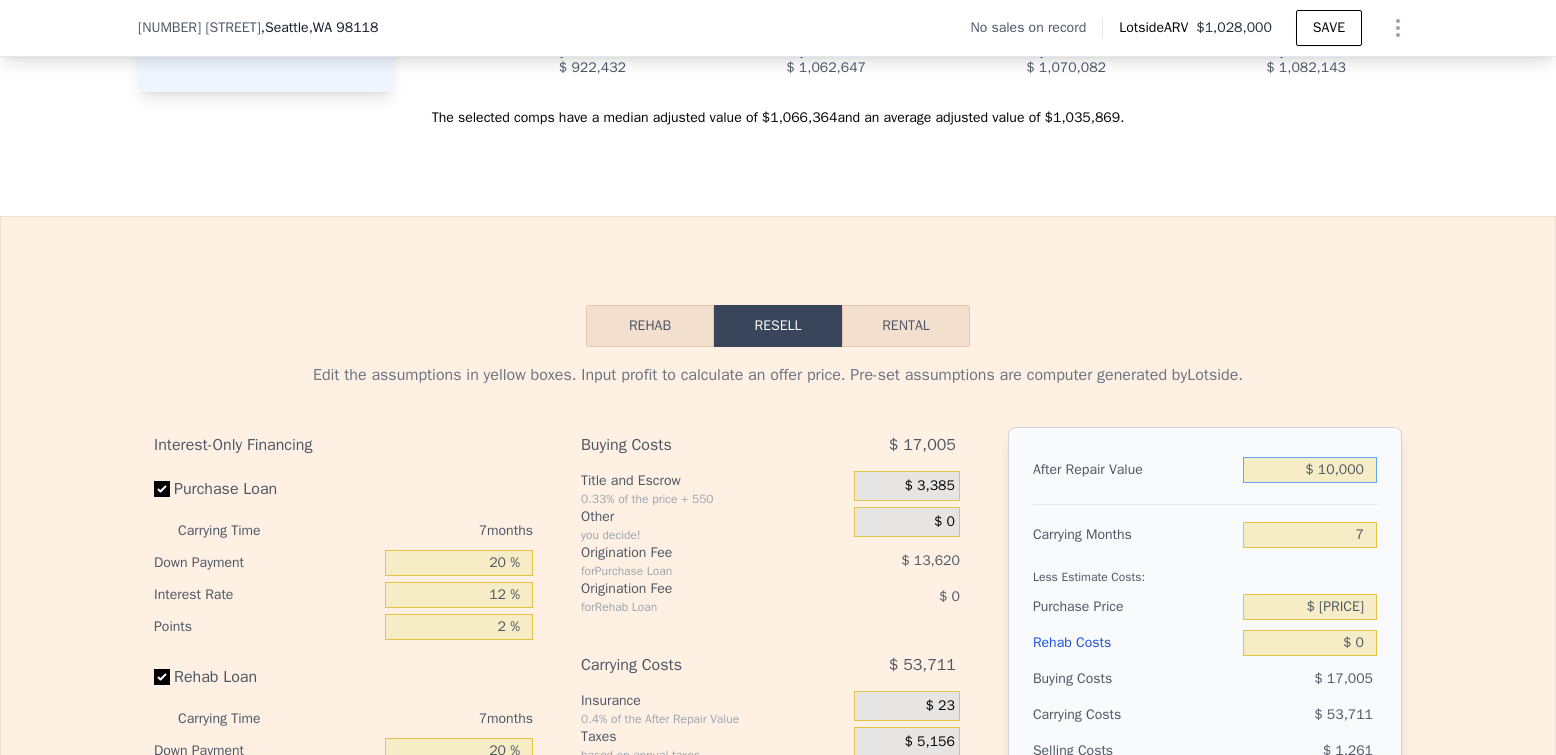 type on "-$ 913,214" 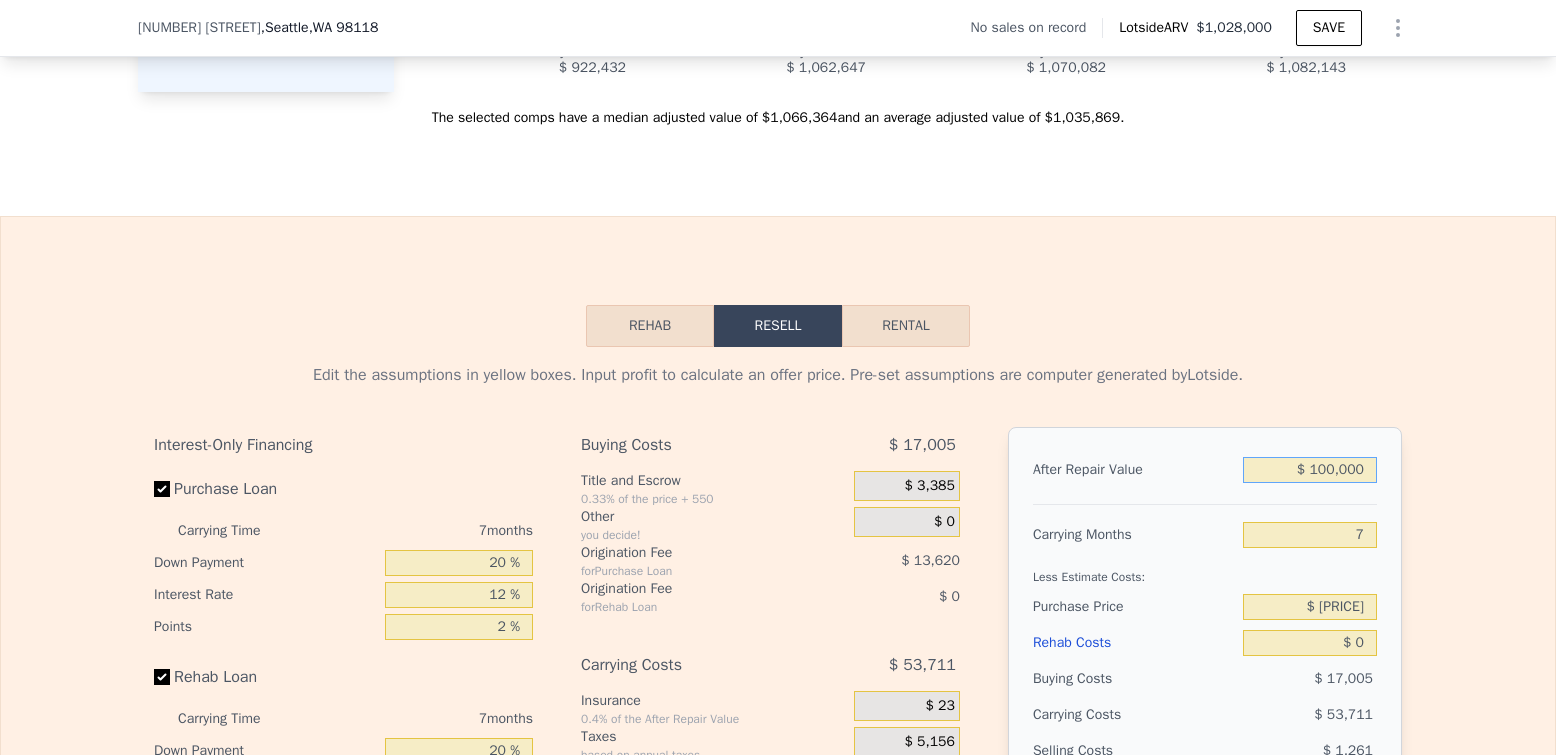 type on "-$ 829,826" 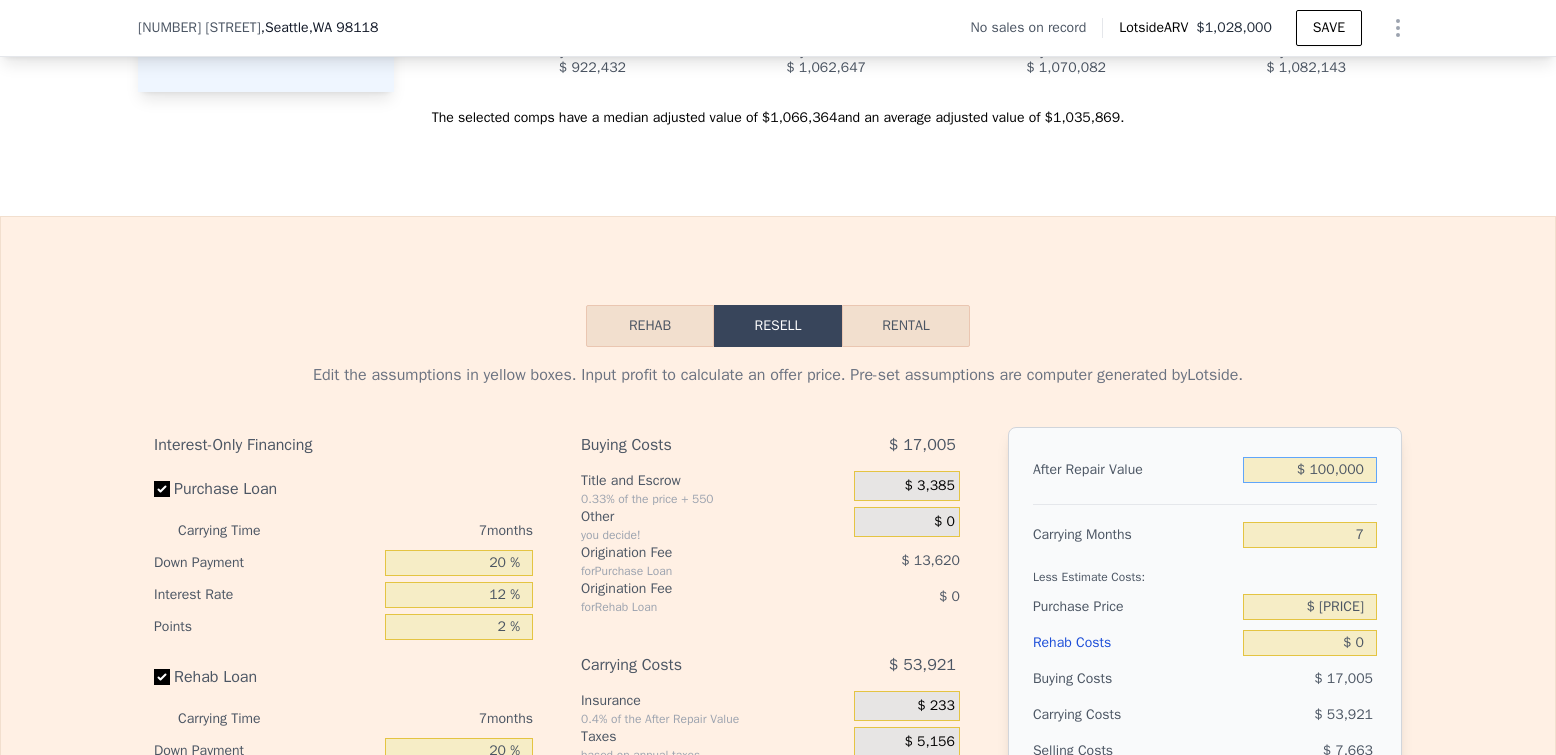 type on "$ 1,000,000" 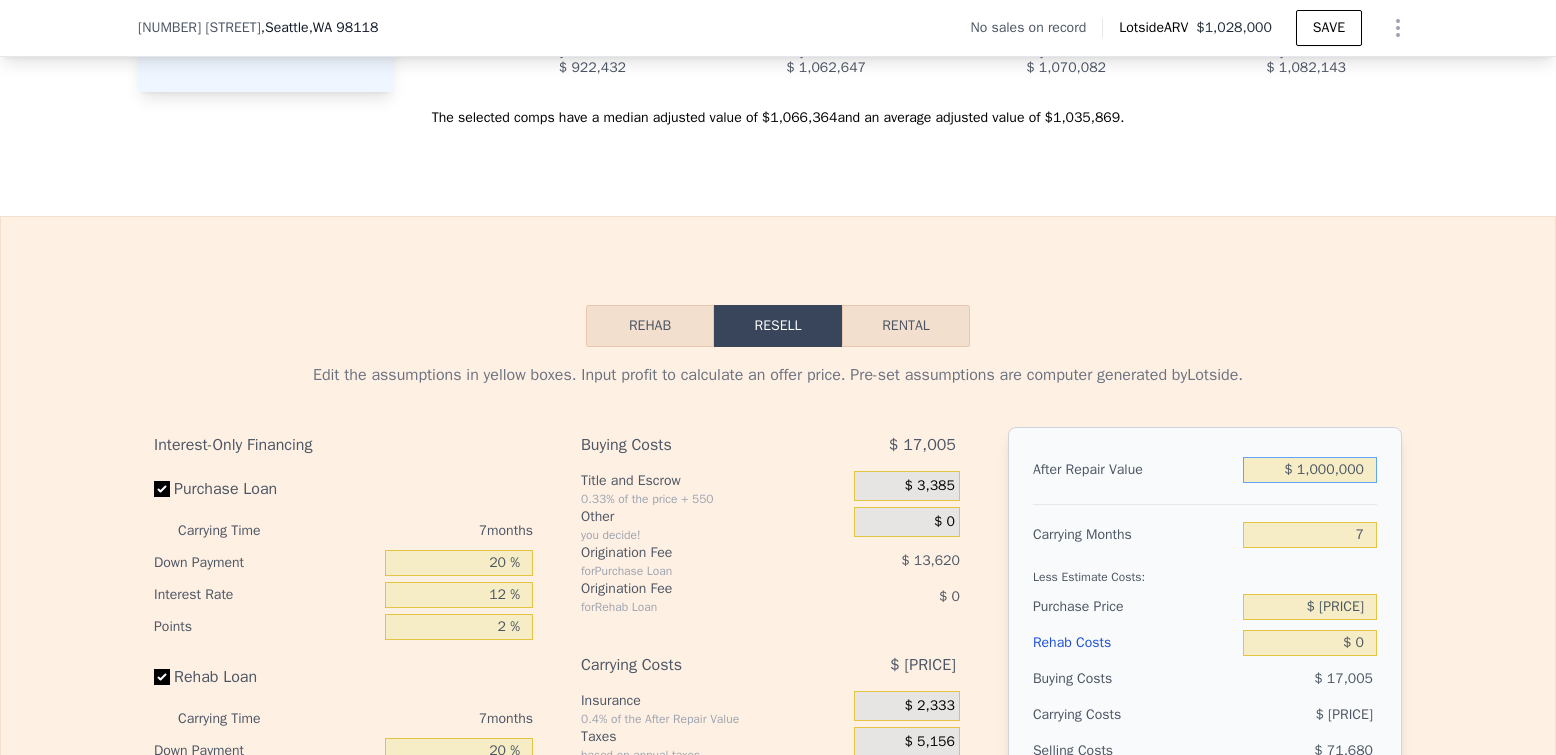 type on "$ 4,057" 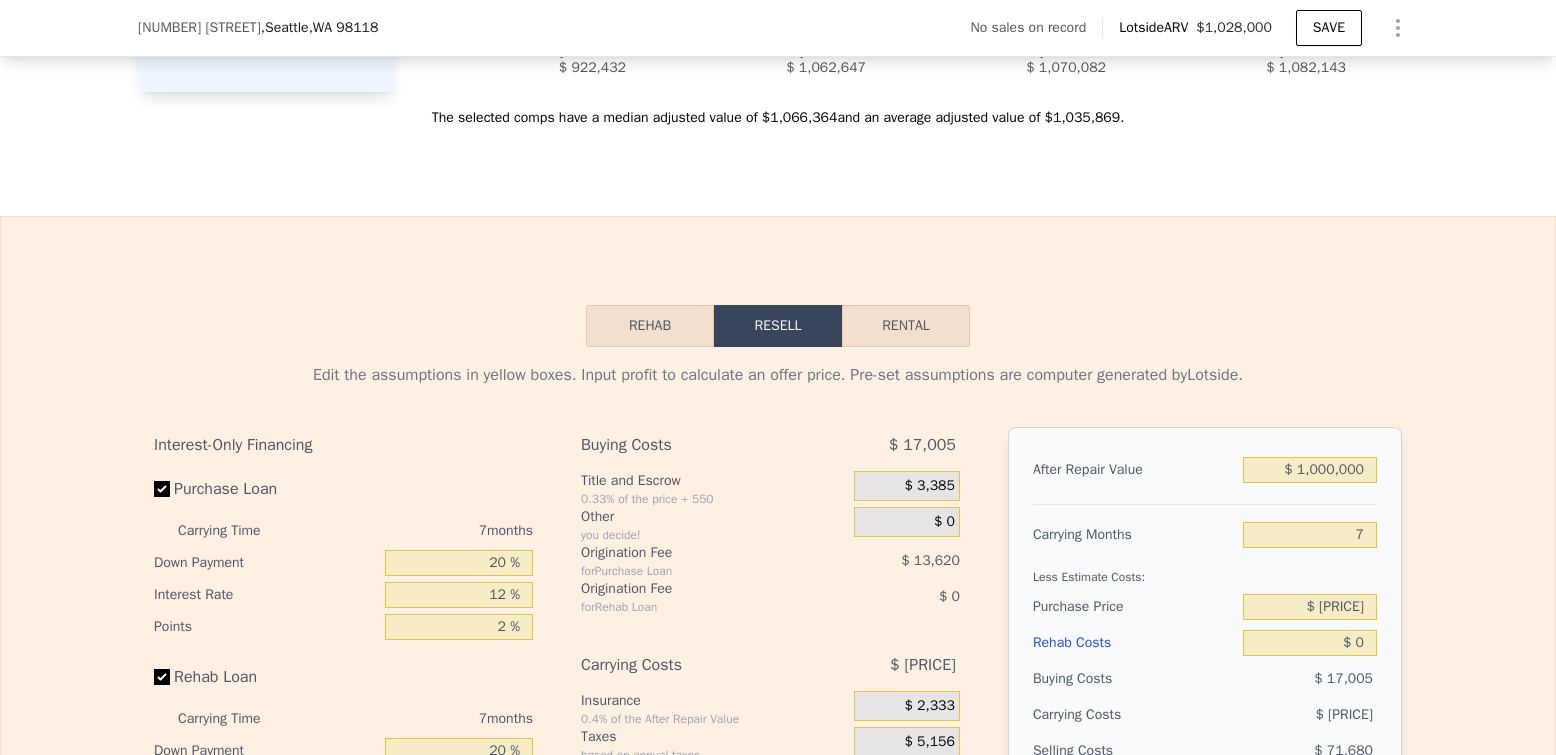 click on "After Repair Value $ [PRICE] Carrying Months [NUMBER] Less Estimate Costs: Purchase Price $ [PRICE] Rehab Costs $ [NUMBER] Buying Costs $ [PRICE] Carrying Costs $ [PRICE] Selling Costs $ [PRICE] Resell Profit $ [PRICE] Total ROI [PERCENTAGE]% Cash In $ [PRICE] Cash ROI ROIs are not annualized [PERCENTAGE]%" at bounding box center [1205, 705] 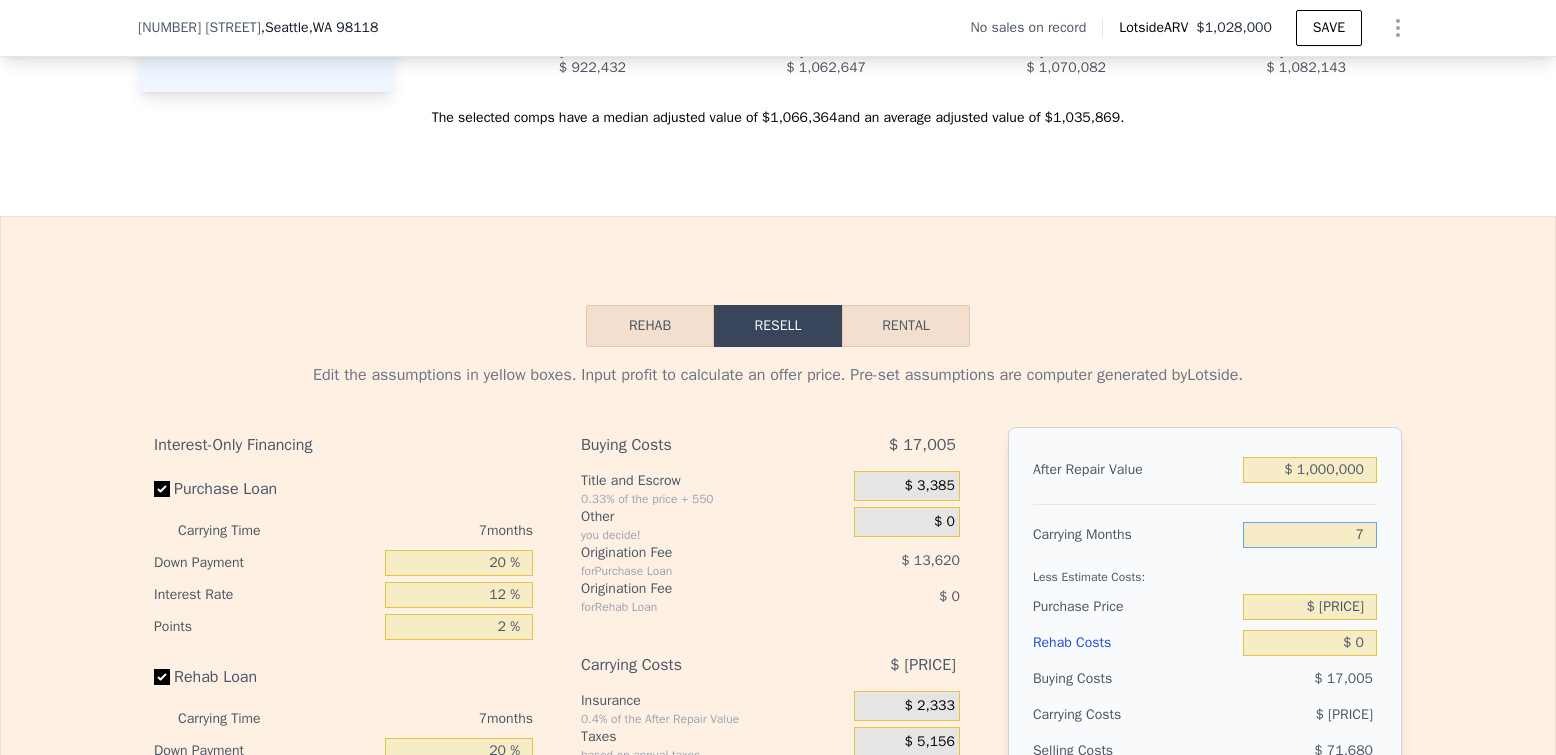 click on "7" at bounding box center [1310, 535] 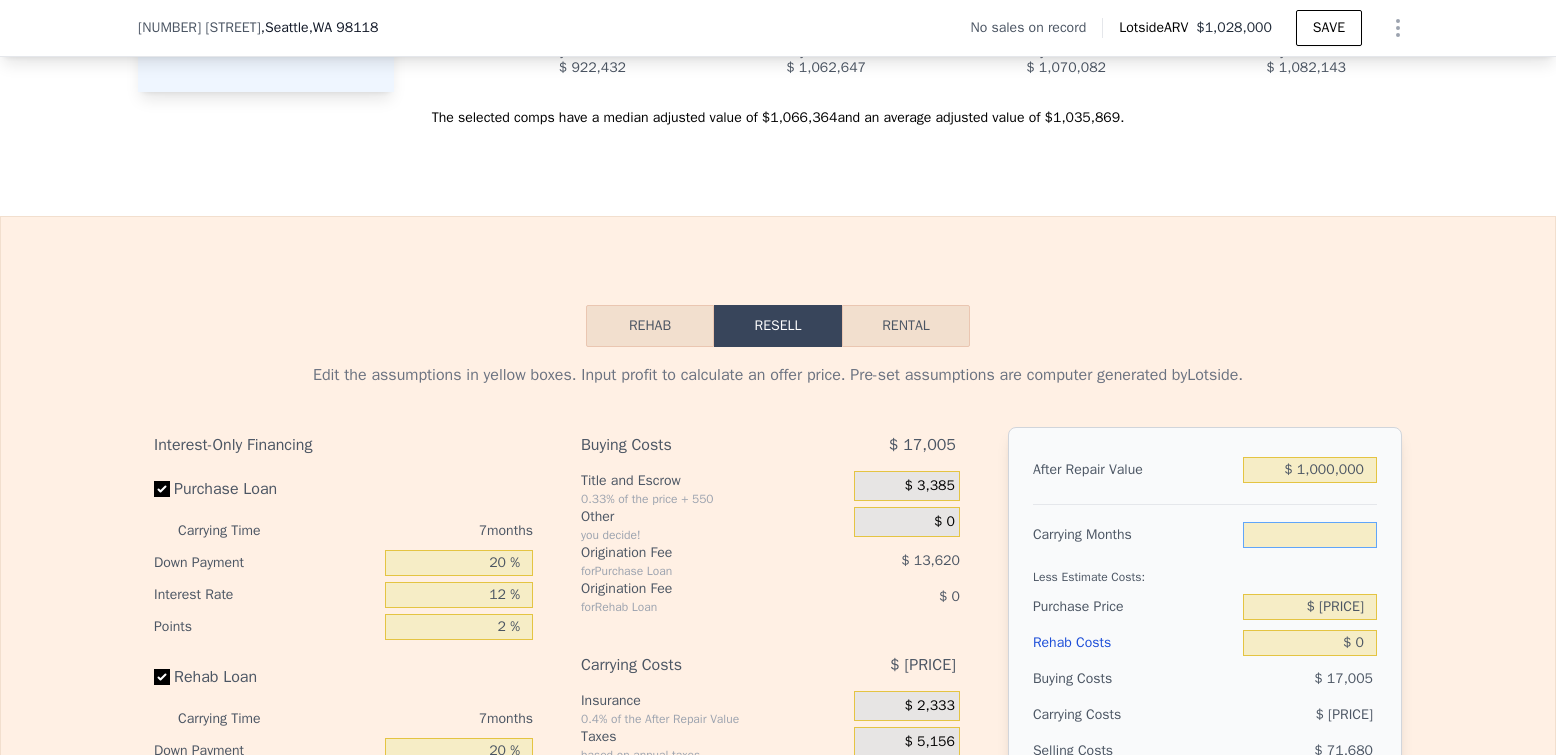 type on "6" 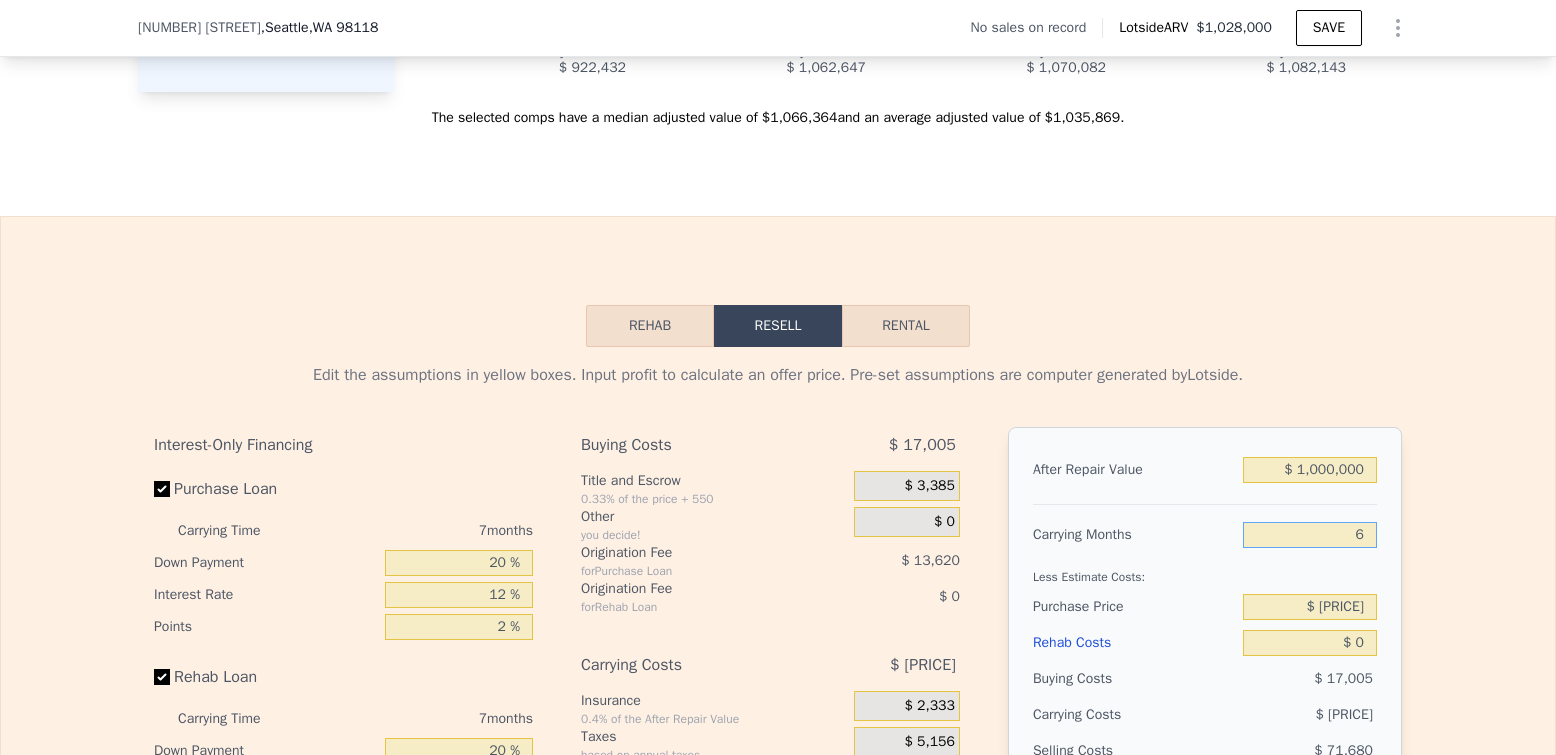 type on "$ 12,059" 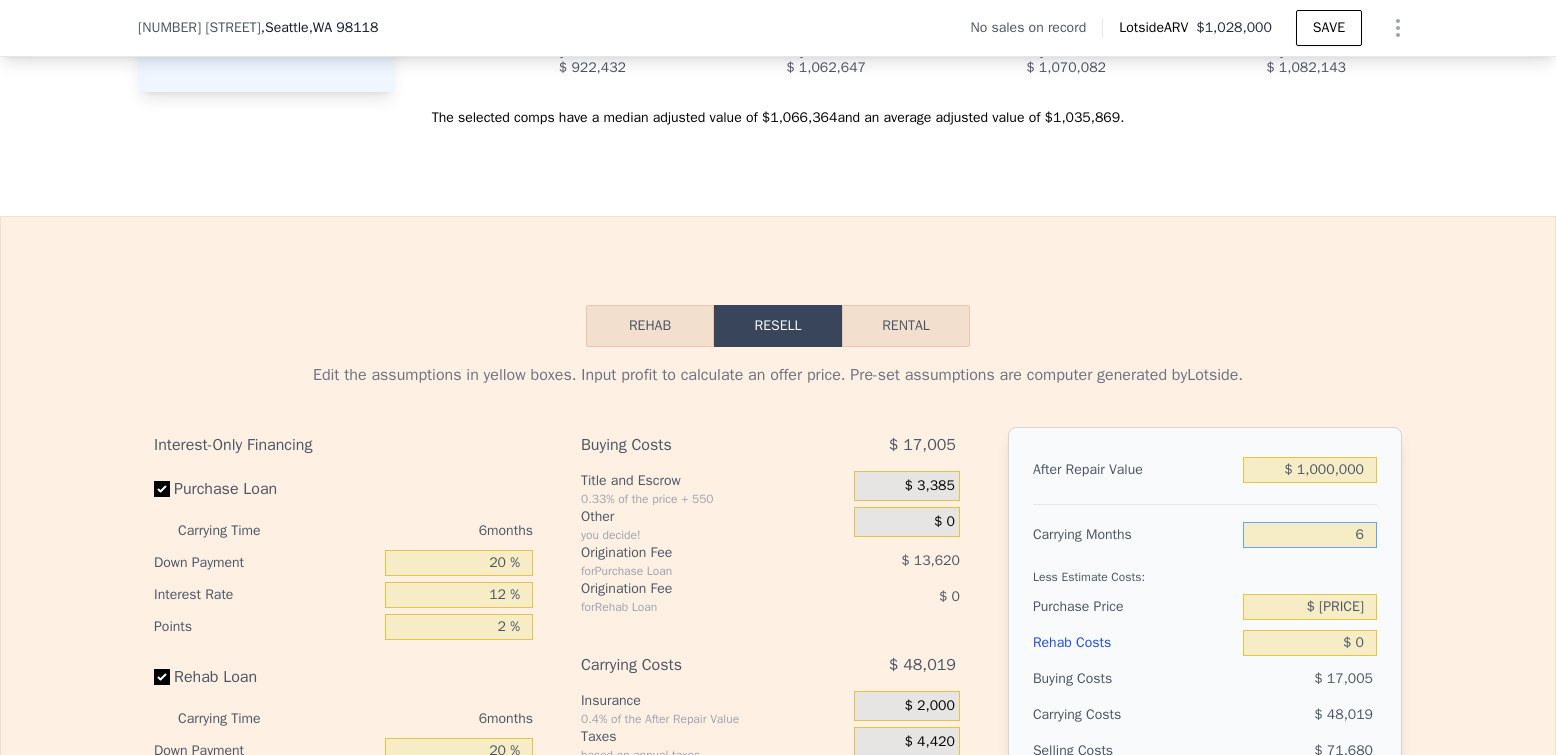 type on "6" 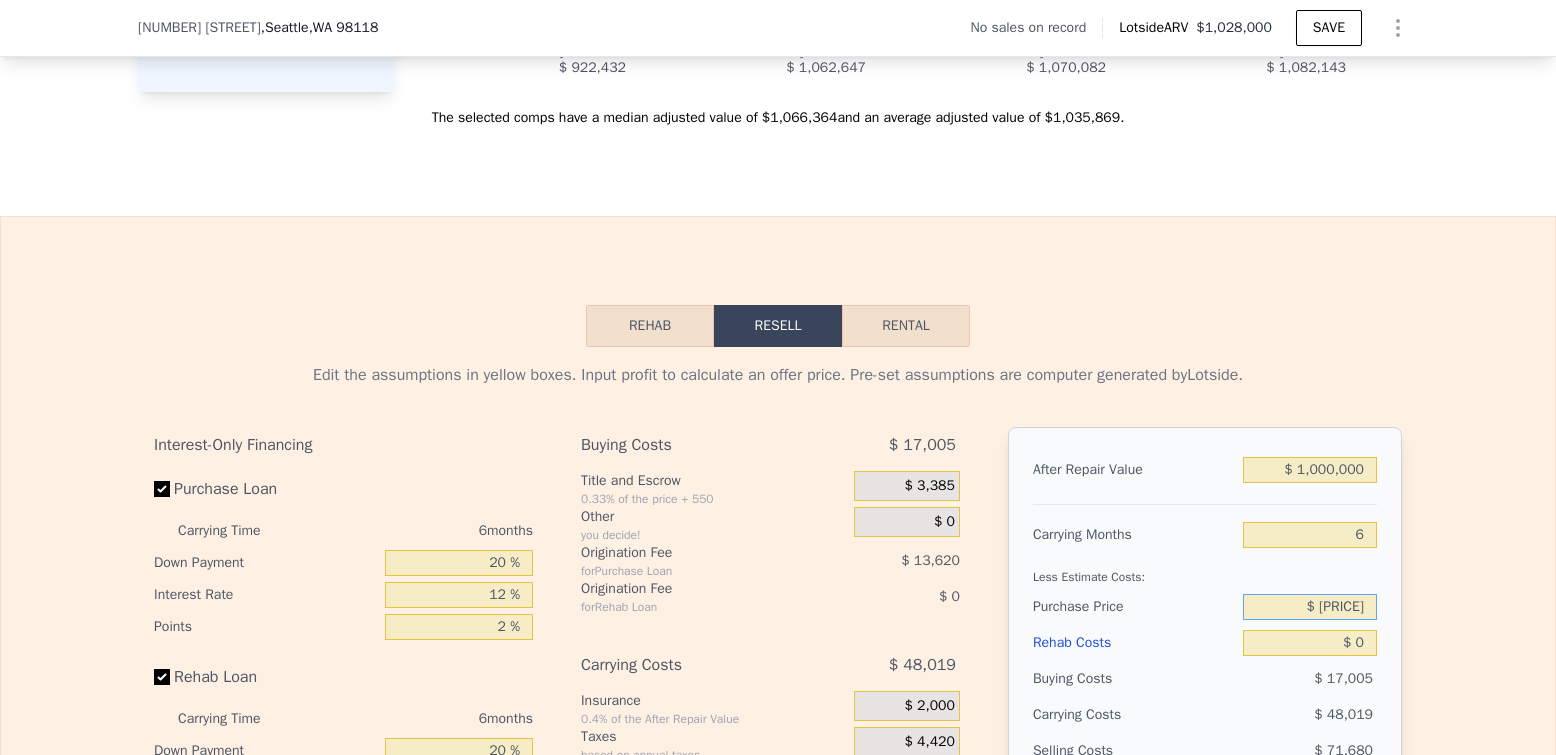 click on "$ [PRICE]" at bounding box center (1310, 607) 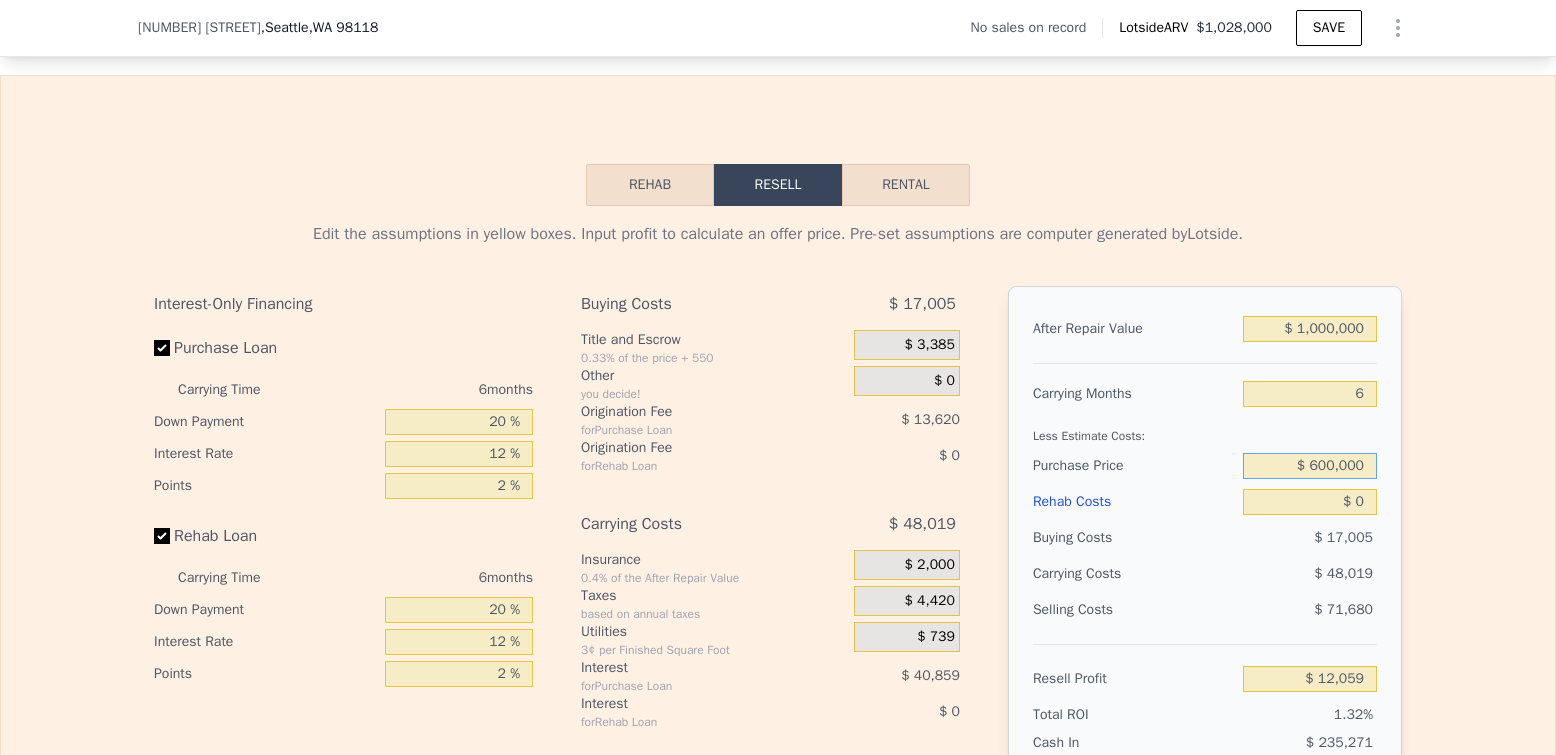 scroll, scrollTop: 2763, scrollLeft: 0, axis: vertical 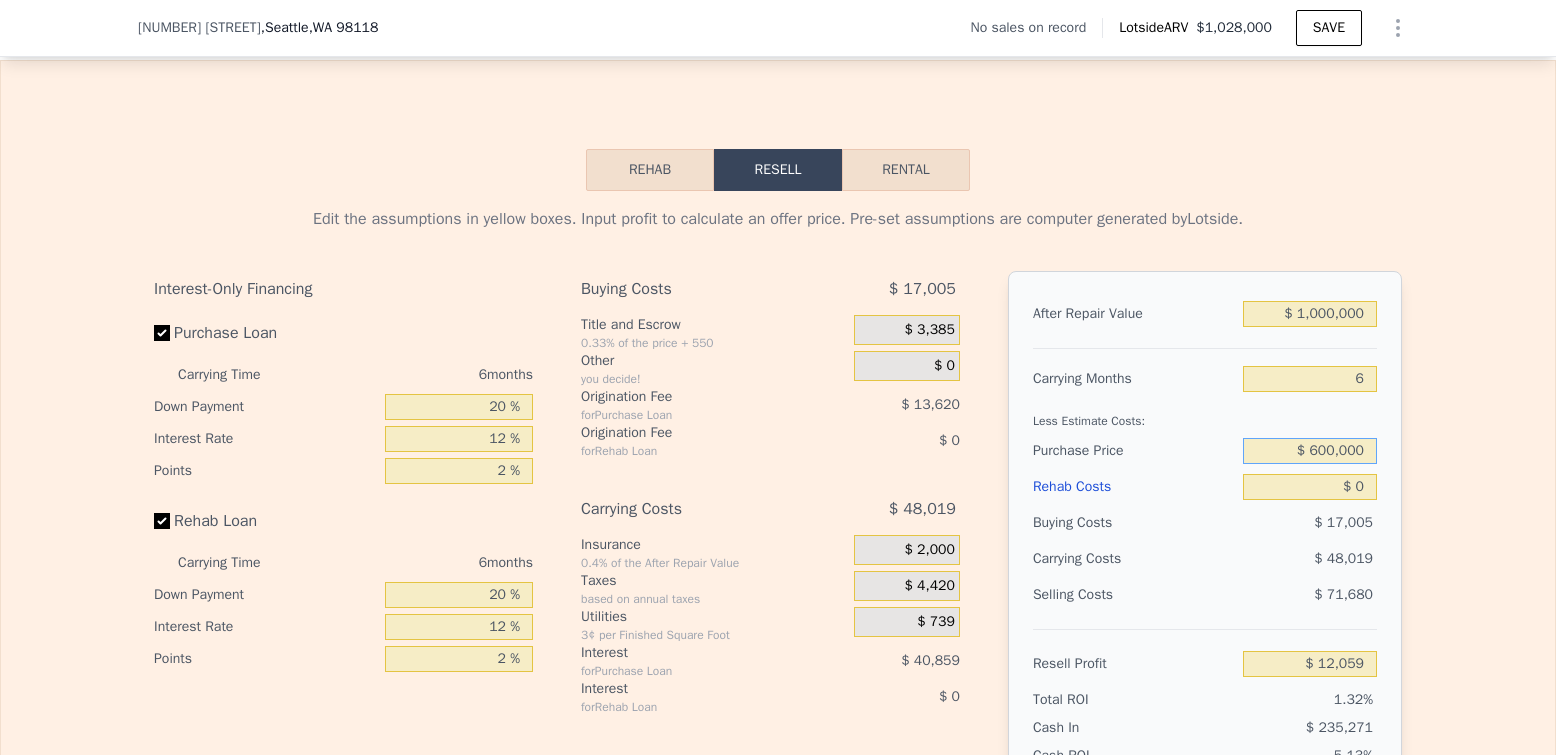 type on "$ 600,000" 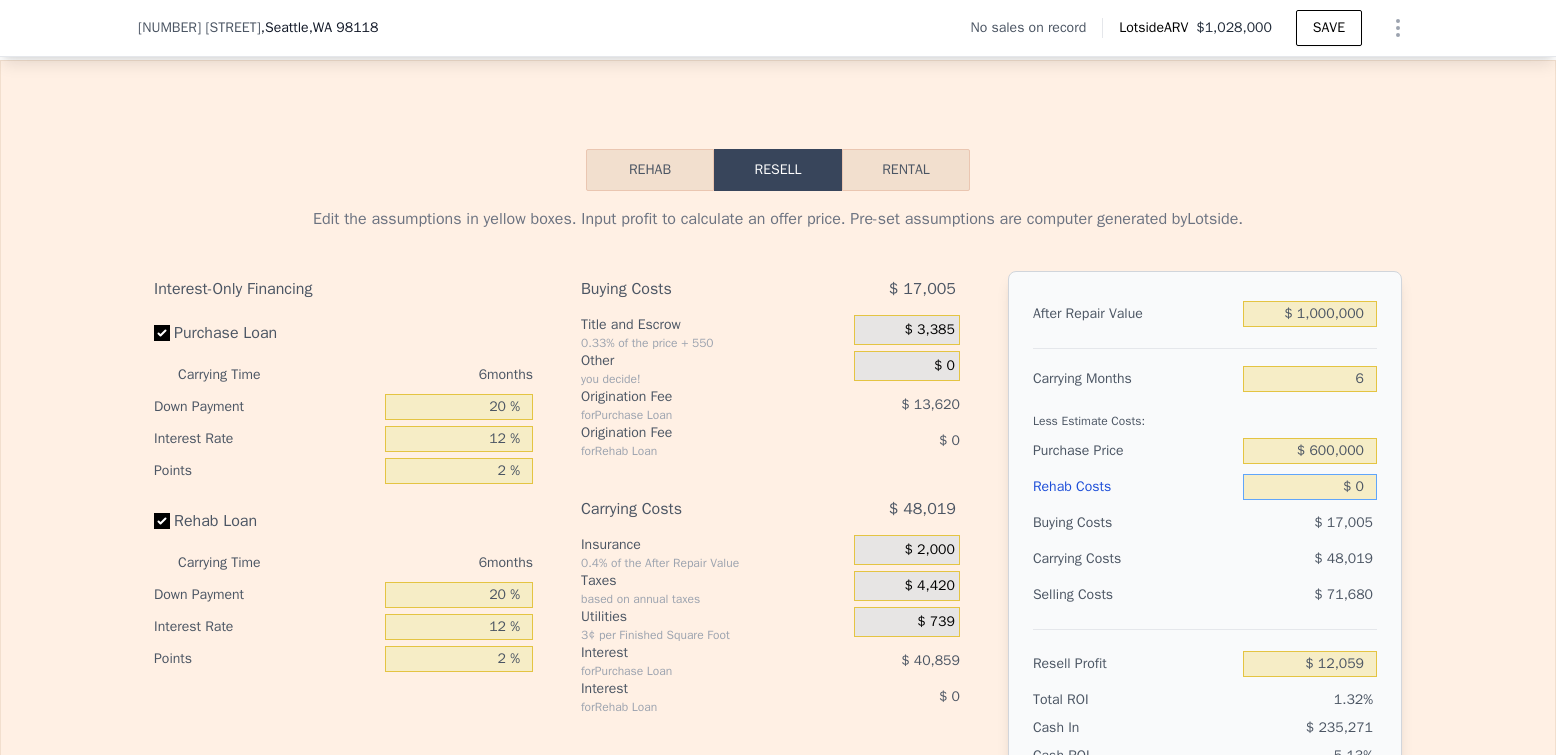 click on "$ 0" at bounding box center (1310, 487) 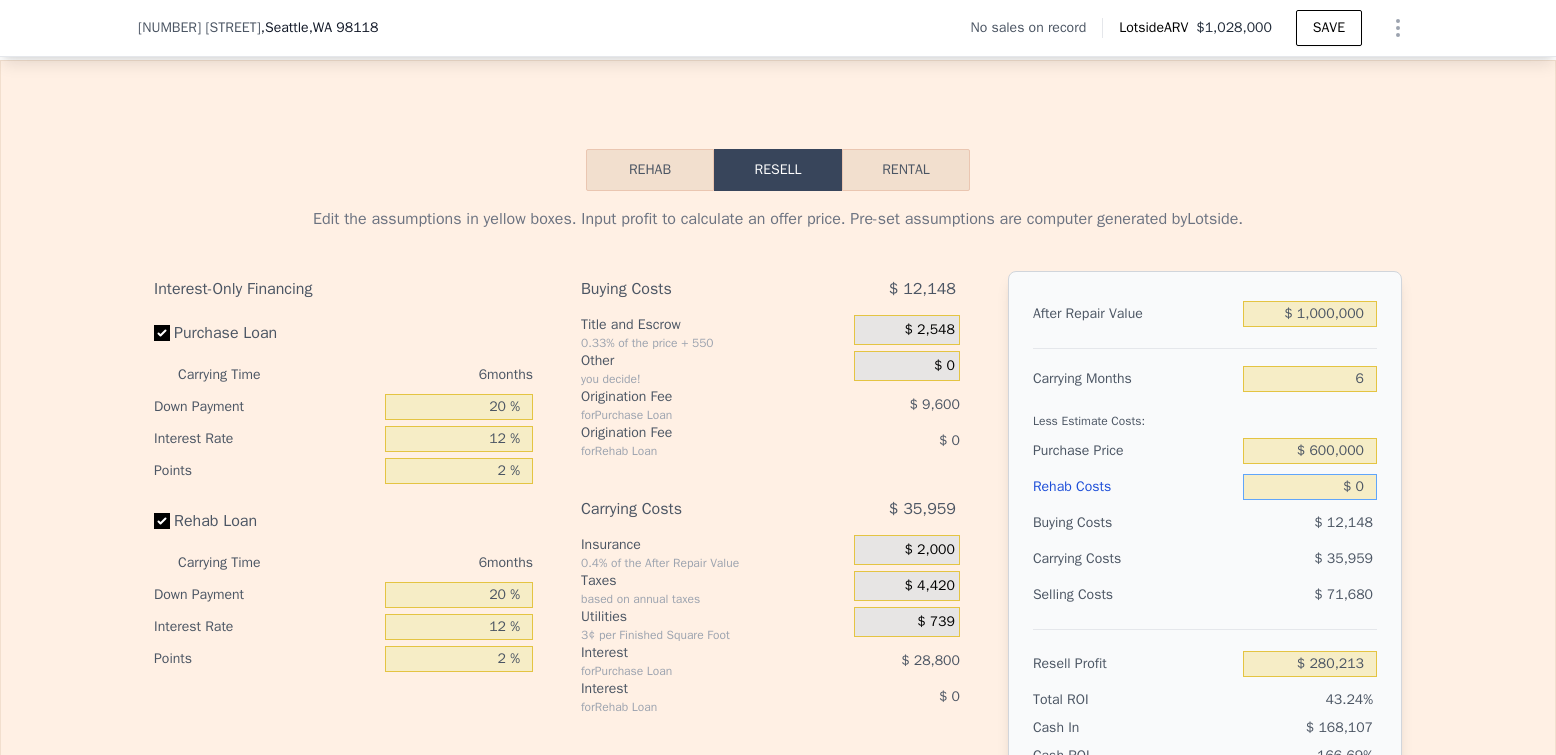 click on "$ 0" at bounding box center [1310, 487] 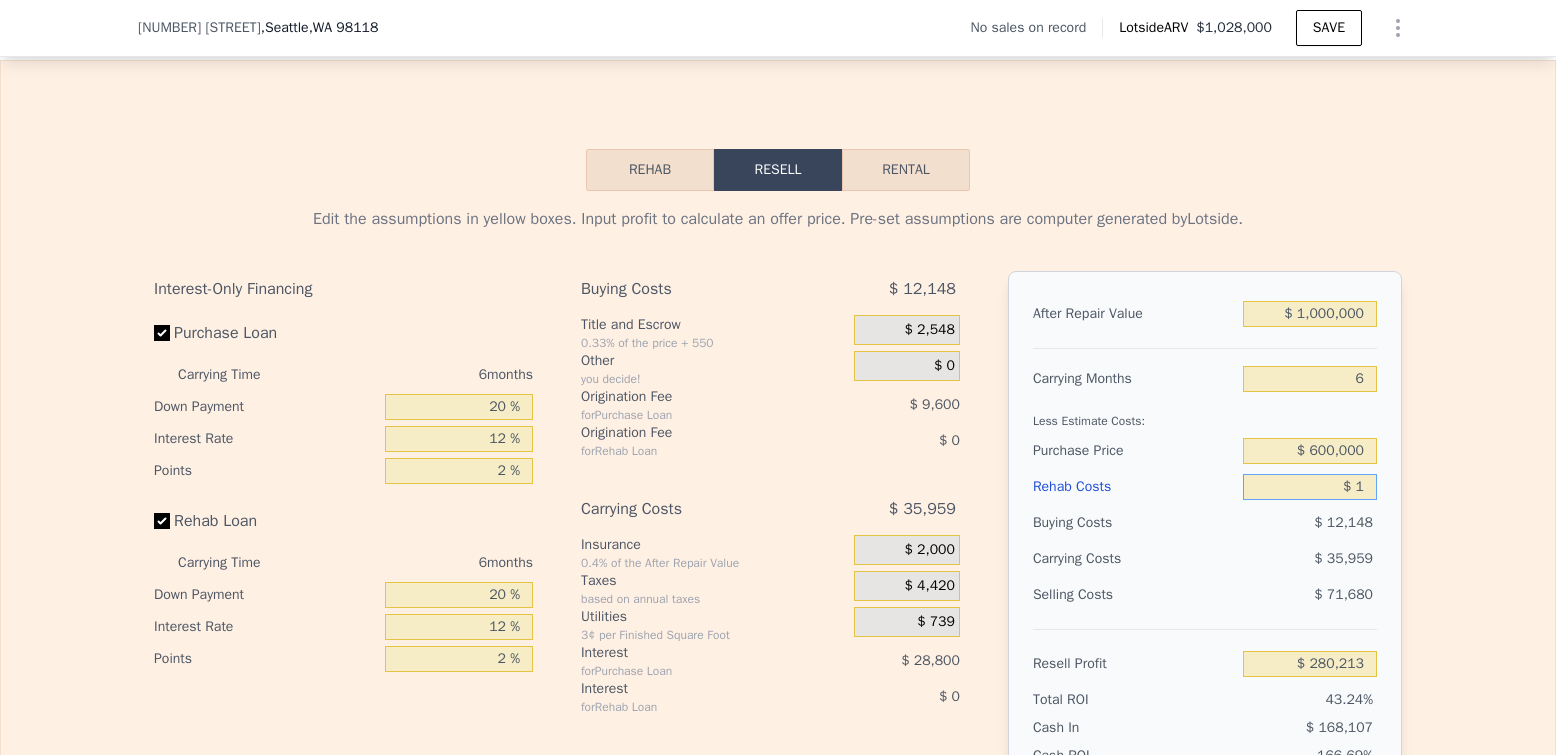 type on "$ 280,212" 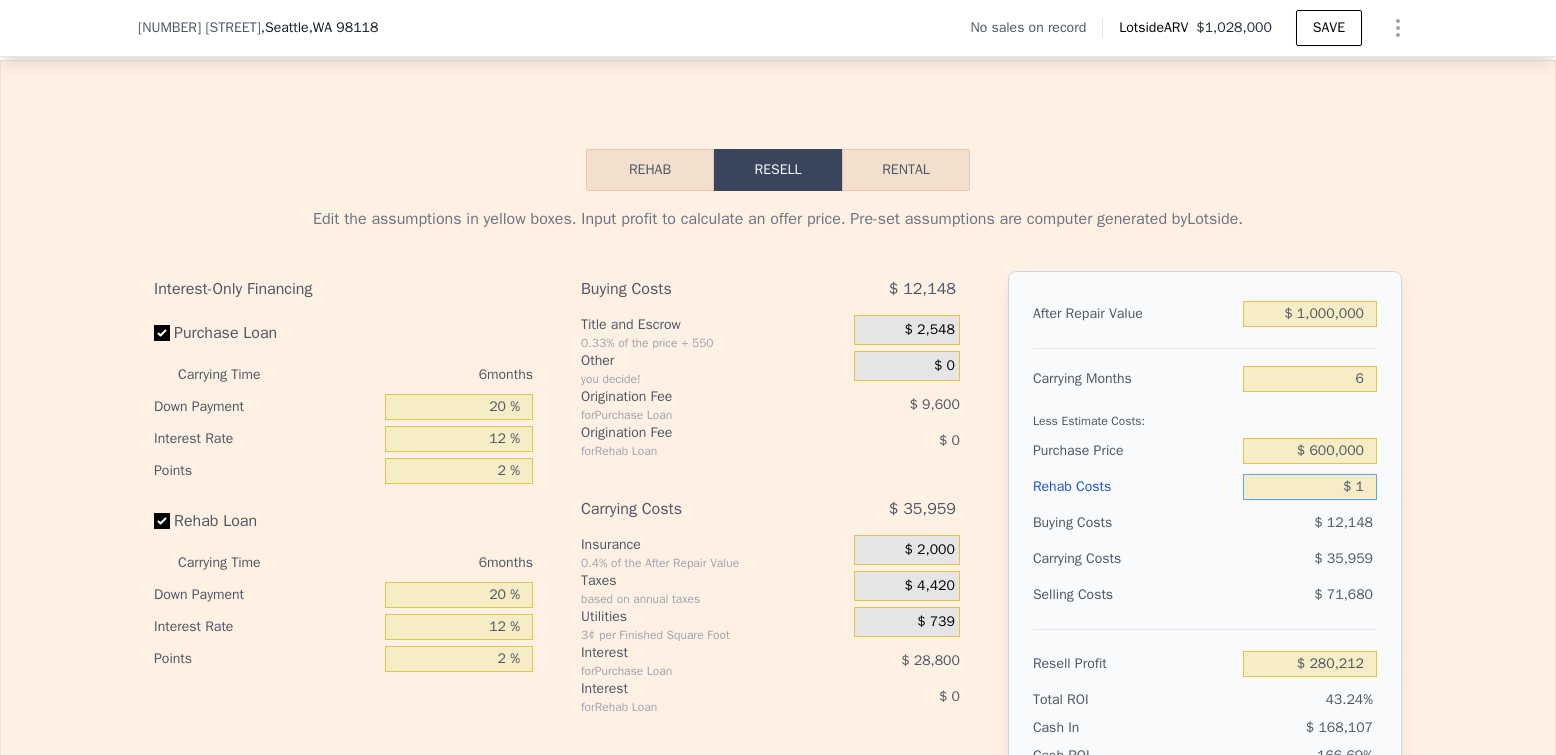 type on "$ 10" 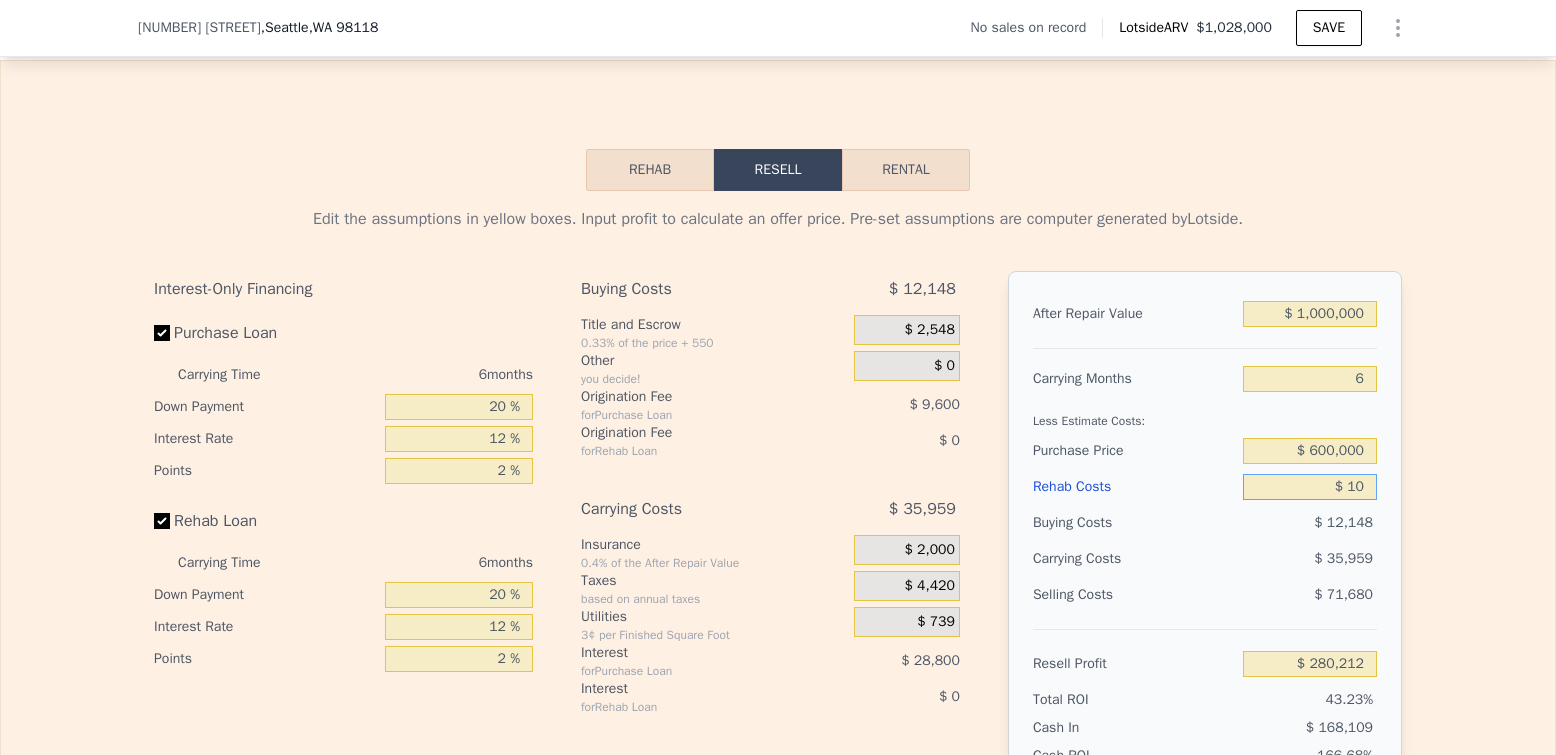 type on "$ 280,203" 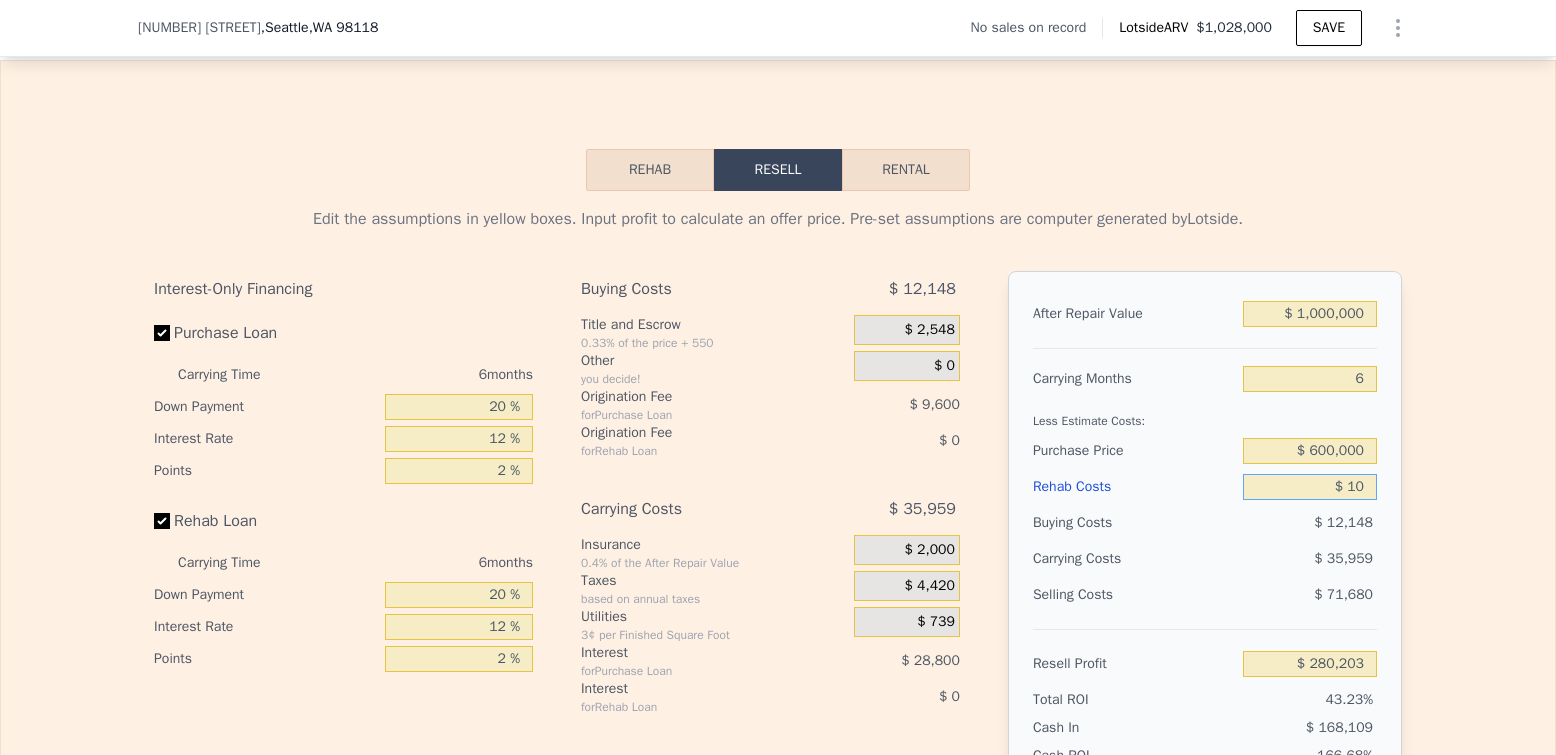 type on "$ 100" 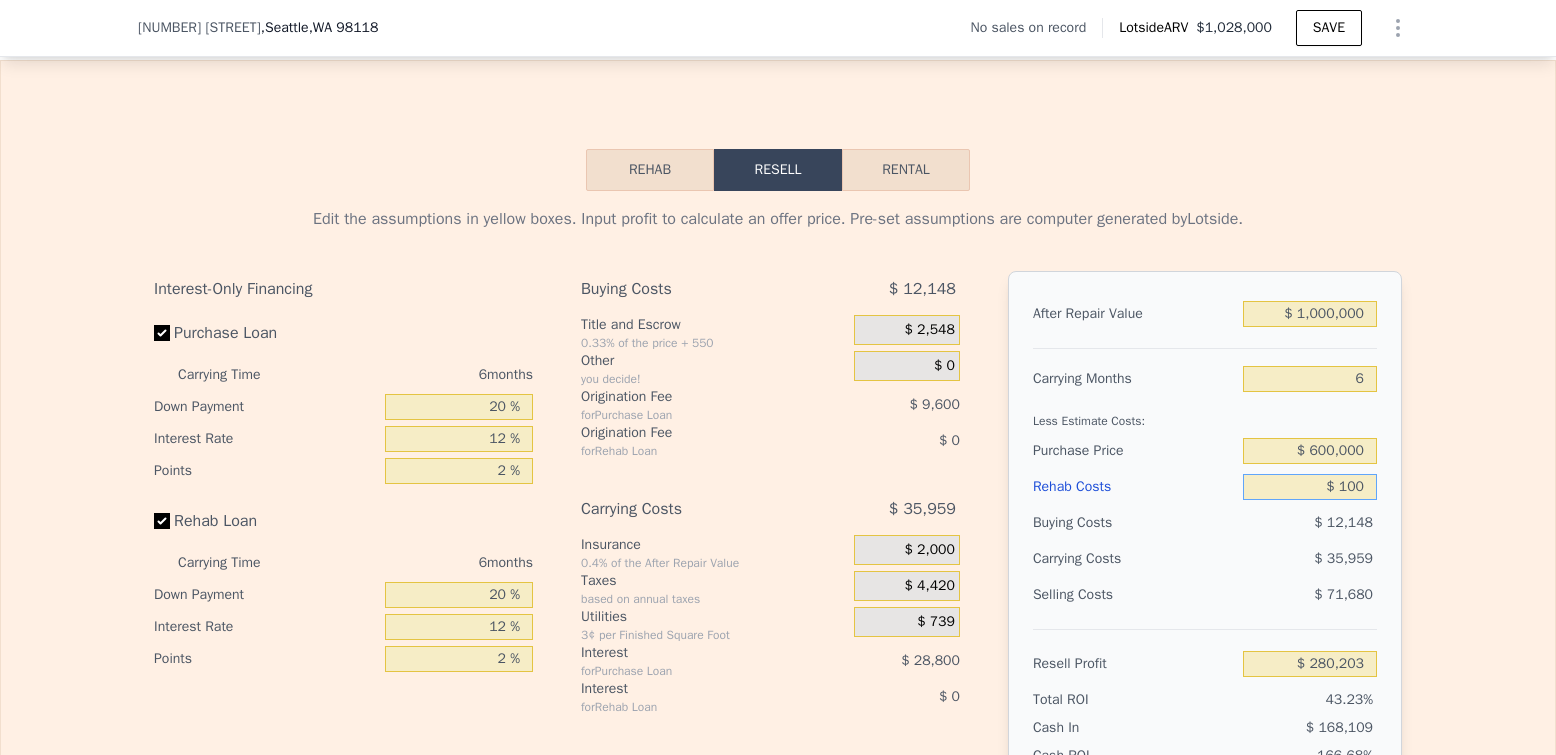 type on "$ 280,105" 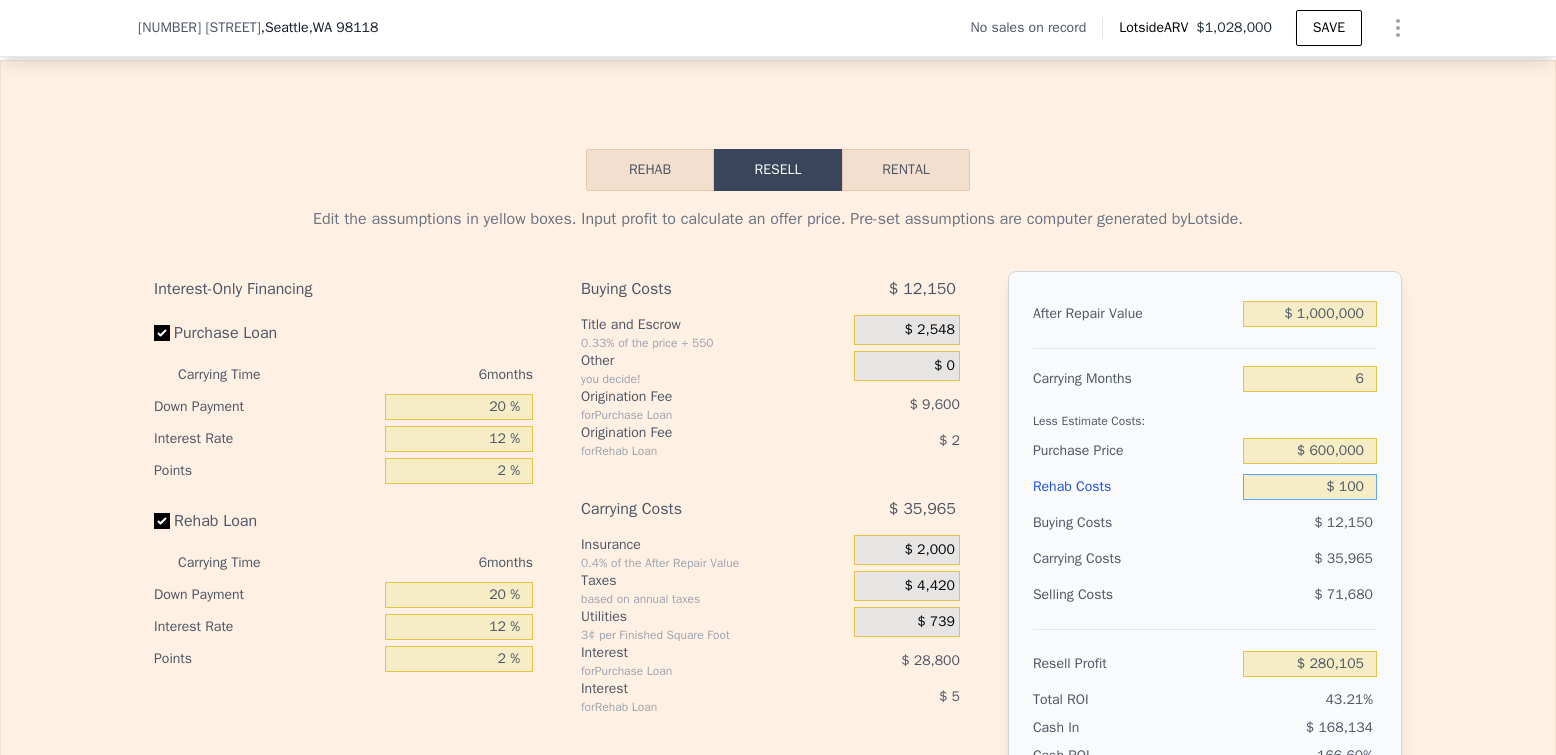 type on "$ 1,000" 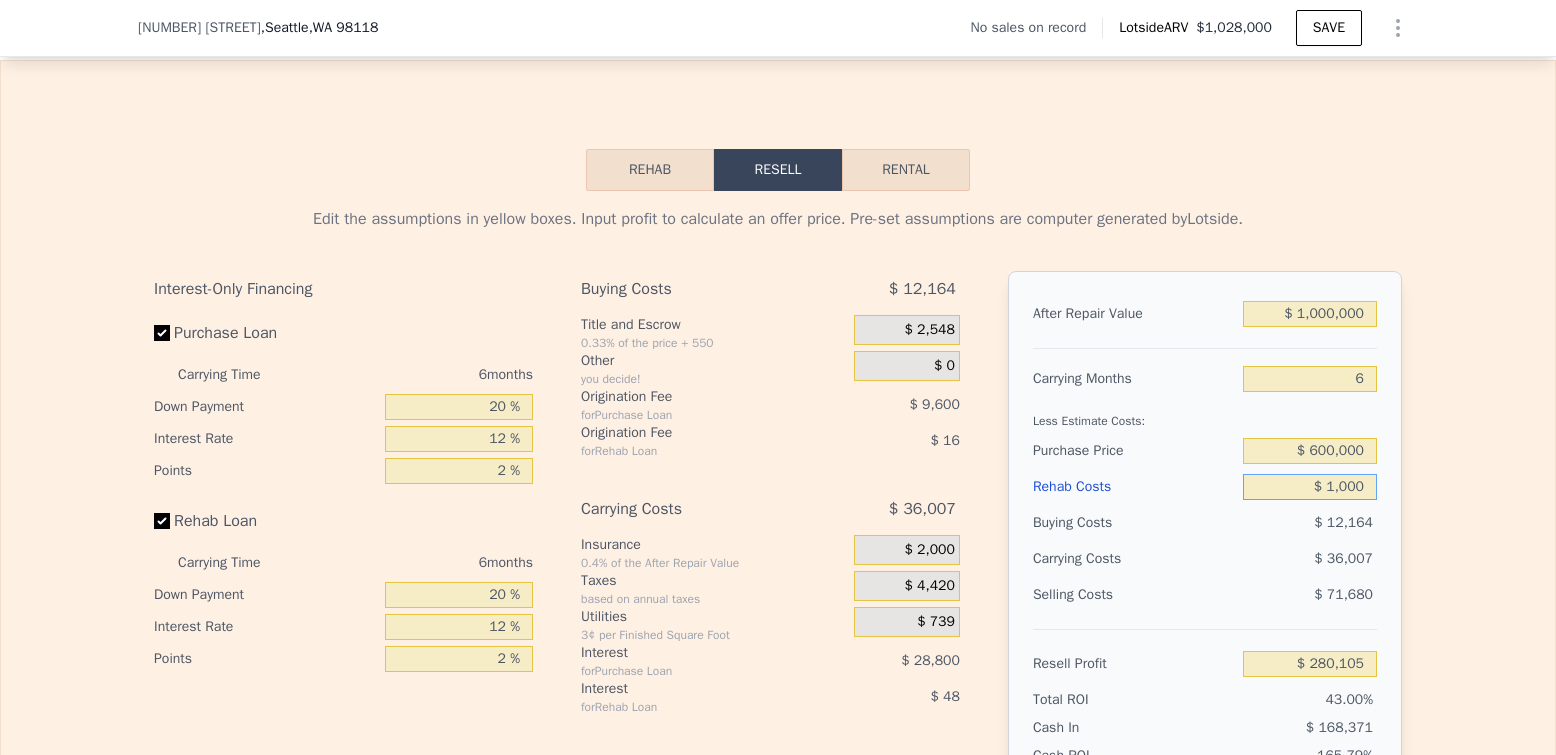 type on "$ 279,149" 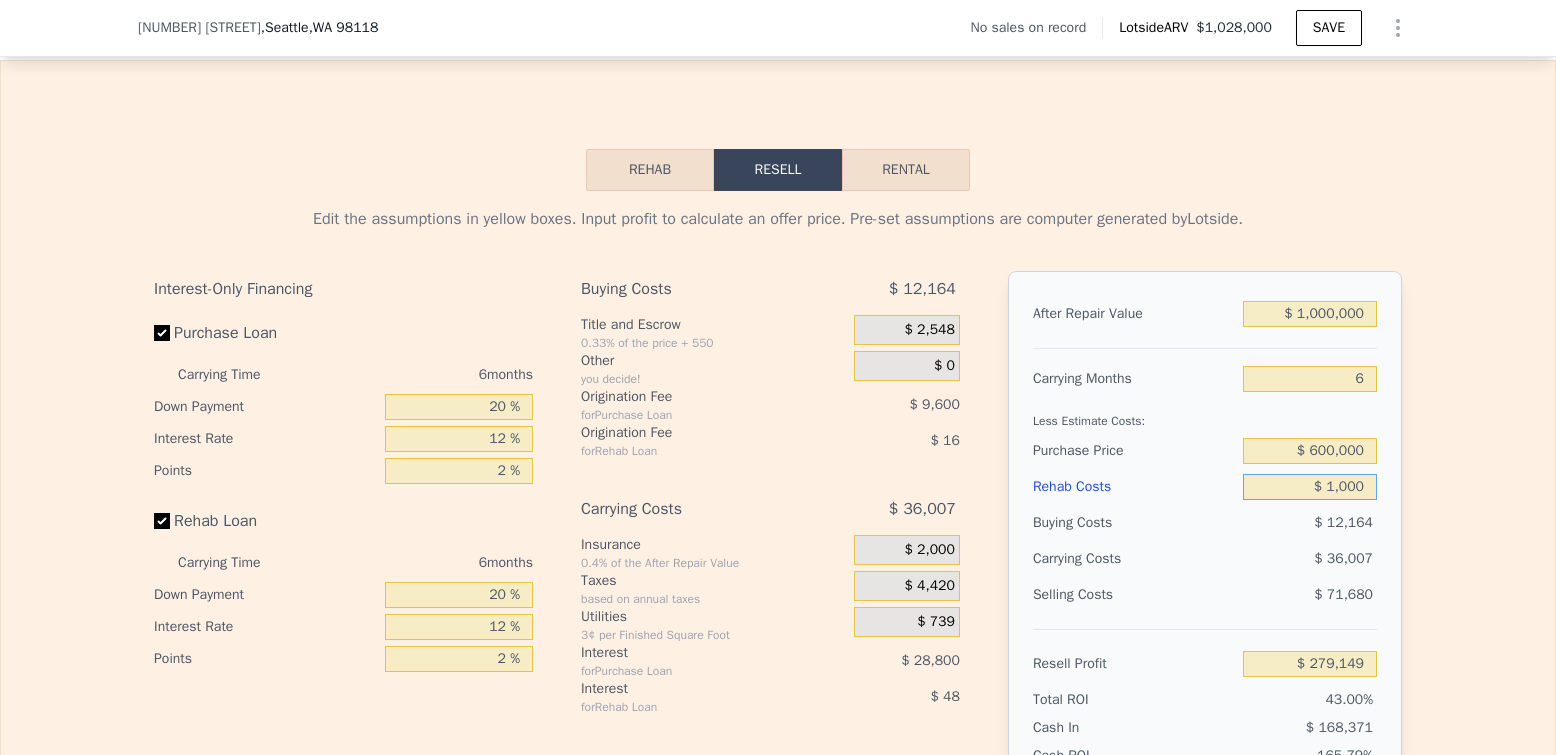 type on "$ 10,000" 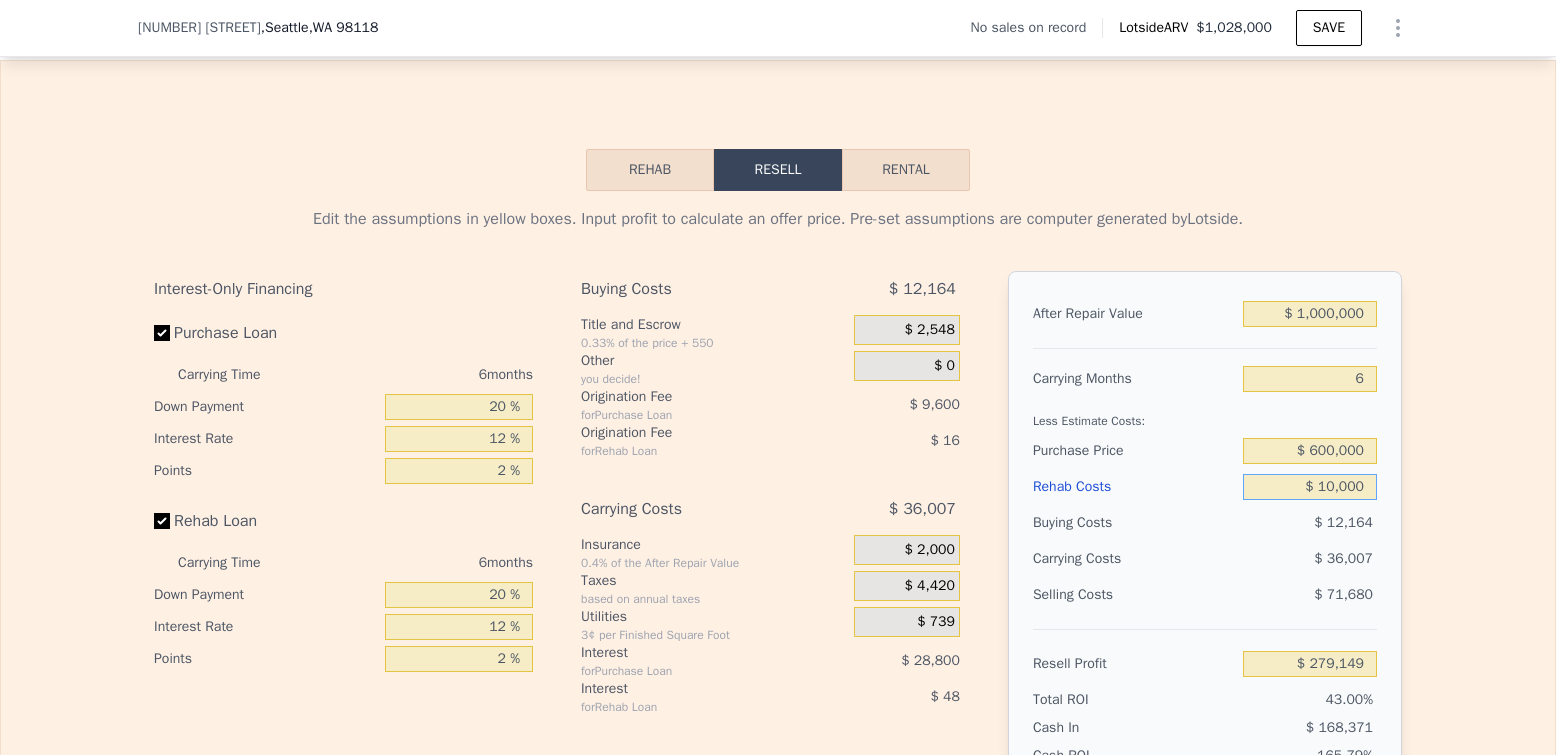 type on "$ 269,573" 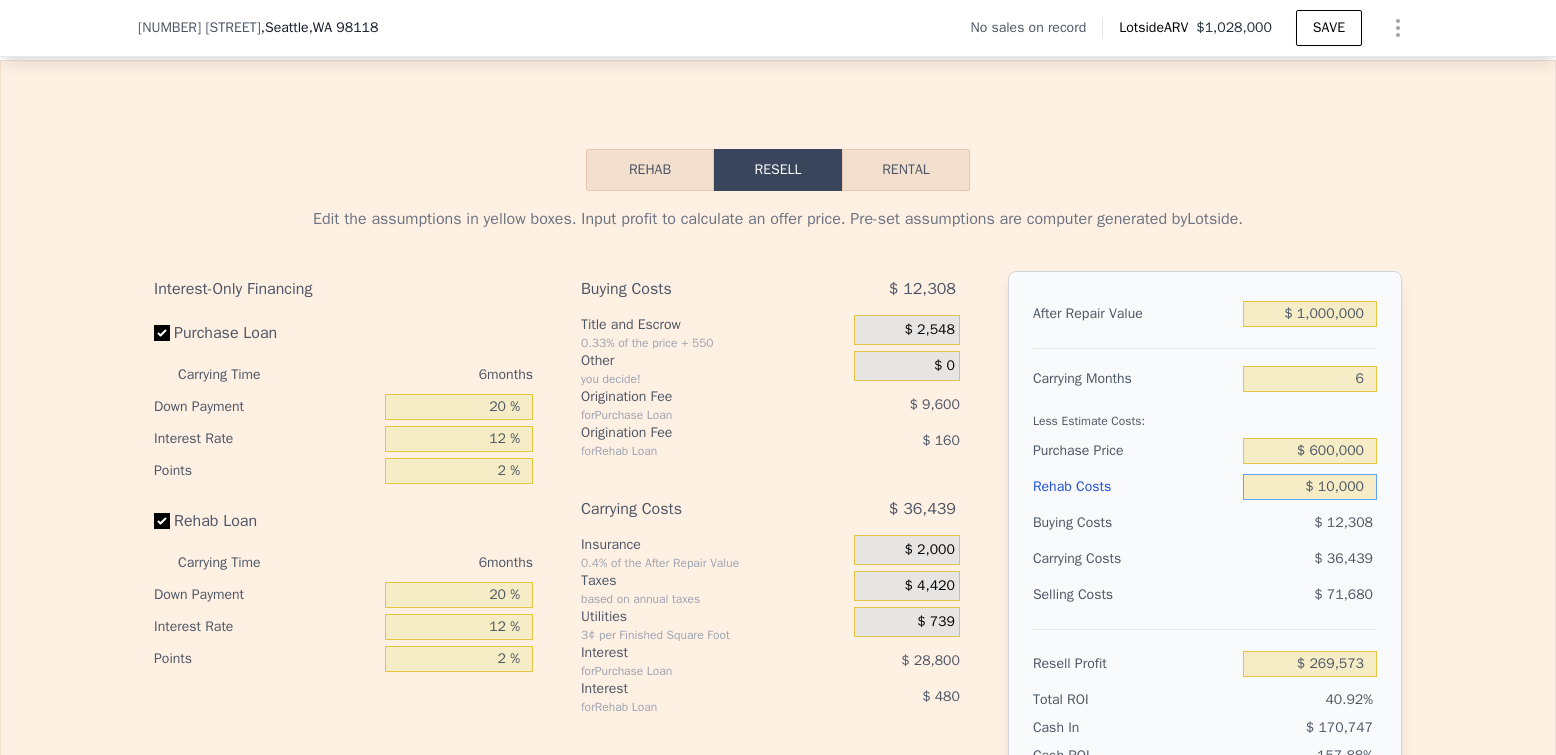 type on "$ 100,000" 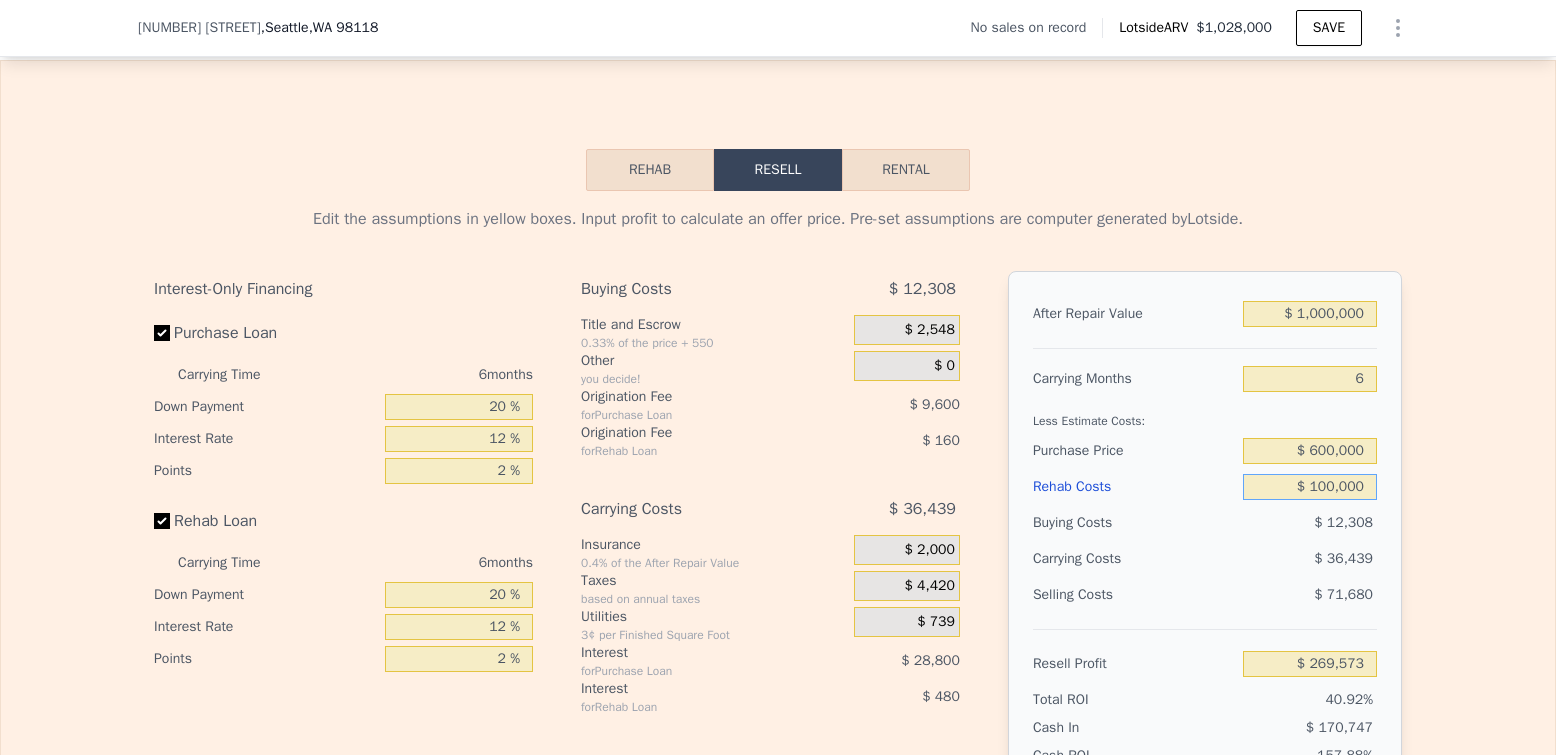 type on "$ 173,813" 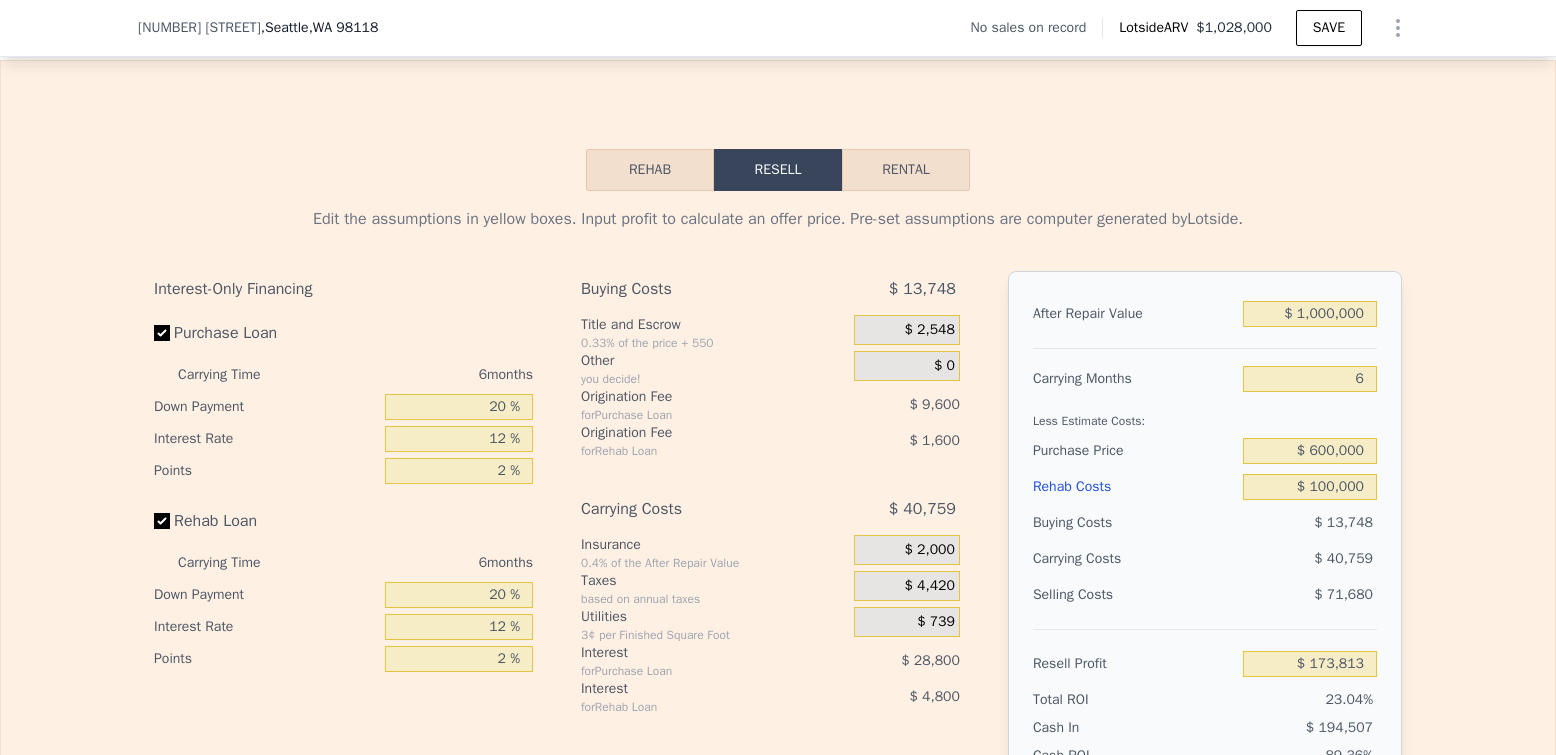 click on "Edit the assumptions in yellow boxes. Input profit to calculate an offer price. Pre-set assumptions are computer generated by Lotside . Interest-Only Financing Purchase Loan Carrying Time [NUMBER] months Down Payment [NUMBER] % Interest Rate [NUMBER] % Points [NUMBER] % Rehab Loan Carrying Time [NUMBER] months Down Payment [NUMBER] % Interest Rate [NUMBER] % Points [NUMBER] % Buying Costs $ [PRICE] Title and Escrow [PERCENTAGE]% of the price + [PRICE] $ [PRICE] Other you decide! $ [NUMBER] Origination Fee for Purchase Loan $ [PRICE] Origination Fee for Rehab Loan $ [PRICE] Carrying Costs $ [PRICE] Insurance [PERCENTAGE]% of the After Repair Value $ [PRICE] Taxes based on annual taxes $ [PRICE] Utilities [PERCENTAGE]¢ per Finished Square Foot $ [PRICE] Interest for Purchase Loan $ [PRICE] Interest for Rehab Loan $ [PRICE] Selling Costs $ [PRICE] Excise Tax [PERCENTAGE]% of the After Repair Value $ [PRICE] Listing Commission [PERCENTAGE]% of the After Repair Value $ [PRICE] Selling Commission [PERCENTAGE]% of the After Repair Value $ [PRICE] Title and Escrow [PERCENTAGE]% of the After Repair Value $ [PRICE] After Repair Value $ [PRICE] [NUMBER] $ [PRICE]" at bounding box center [778, 563] 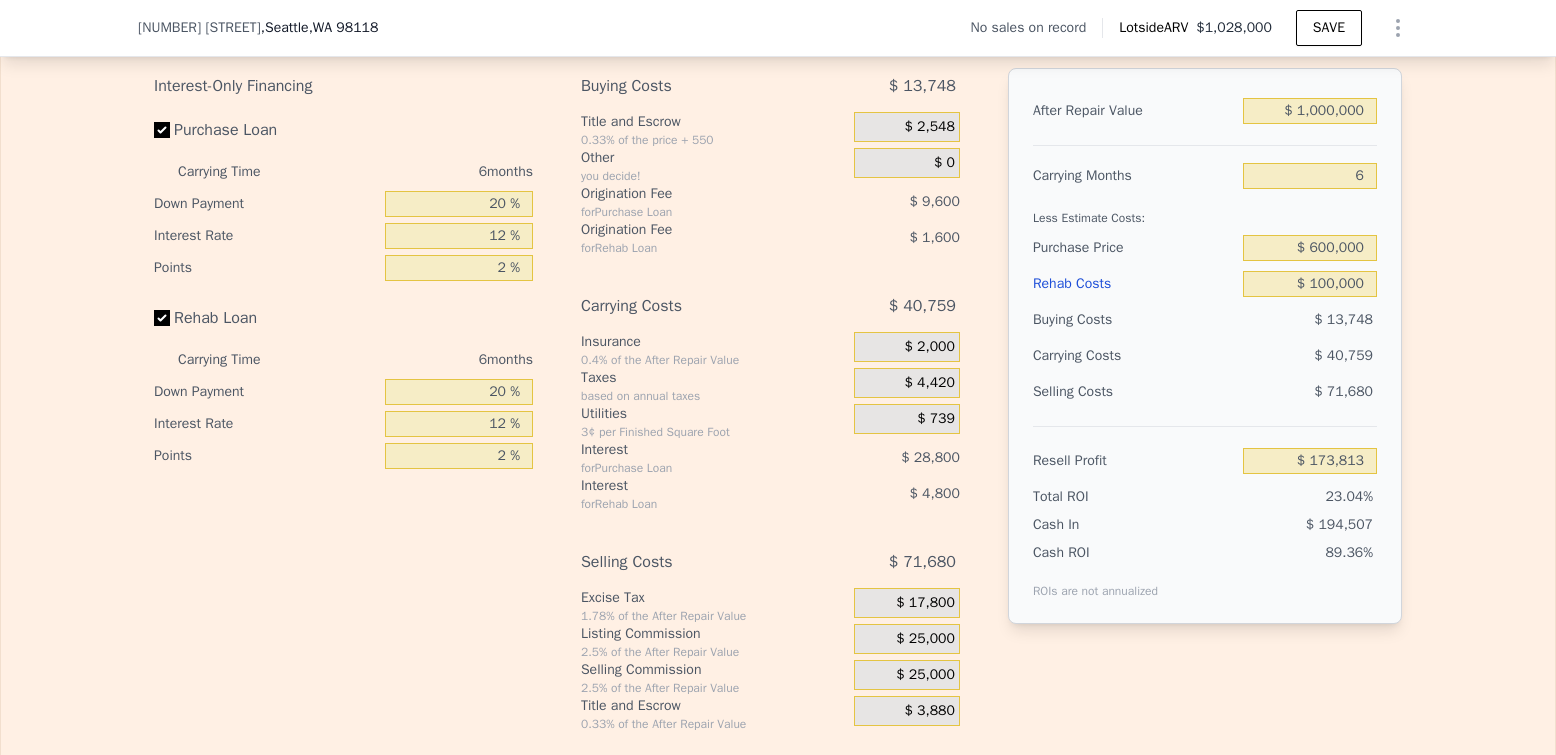 scroll, scrollTop: 2969, scrollLeft: 0, axis: vertical 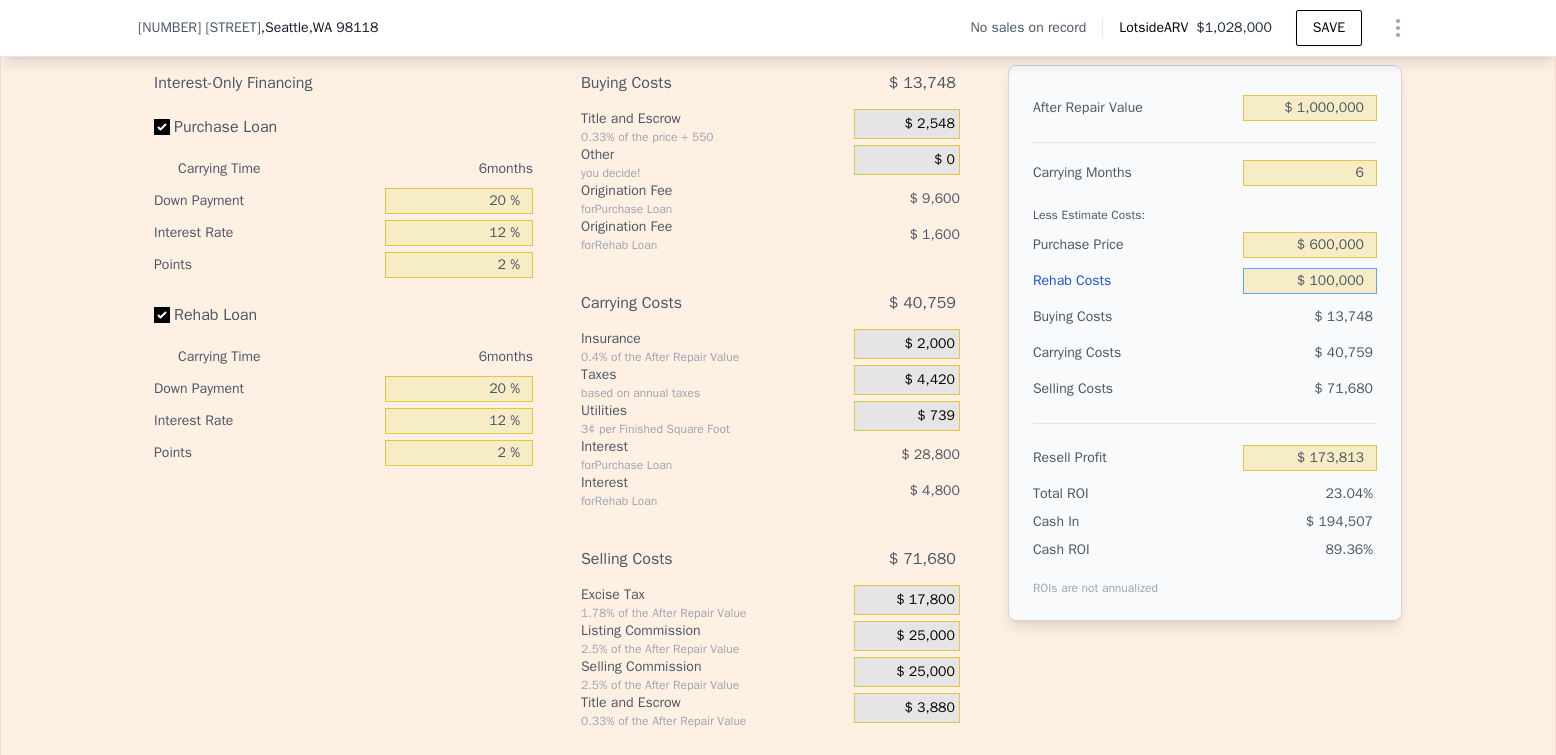 click on "$ 100,000" at bounding box center (1310, 281) 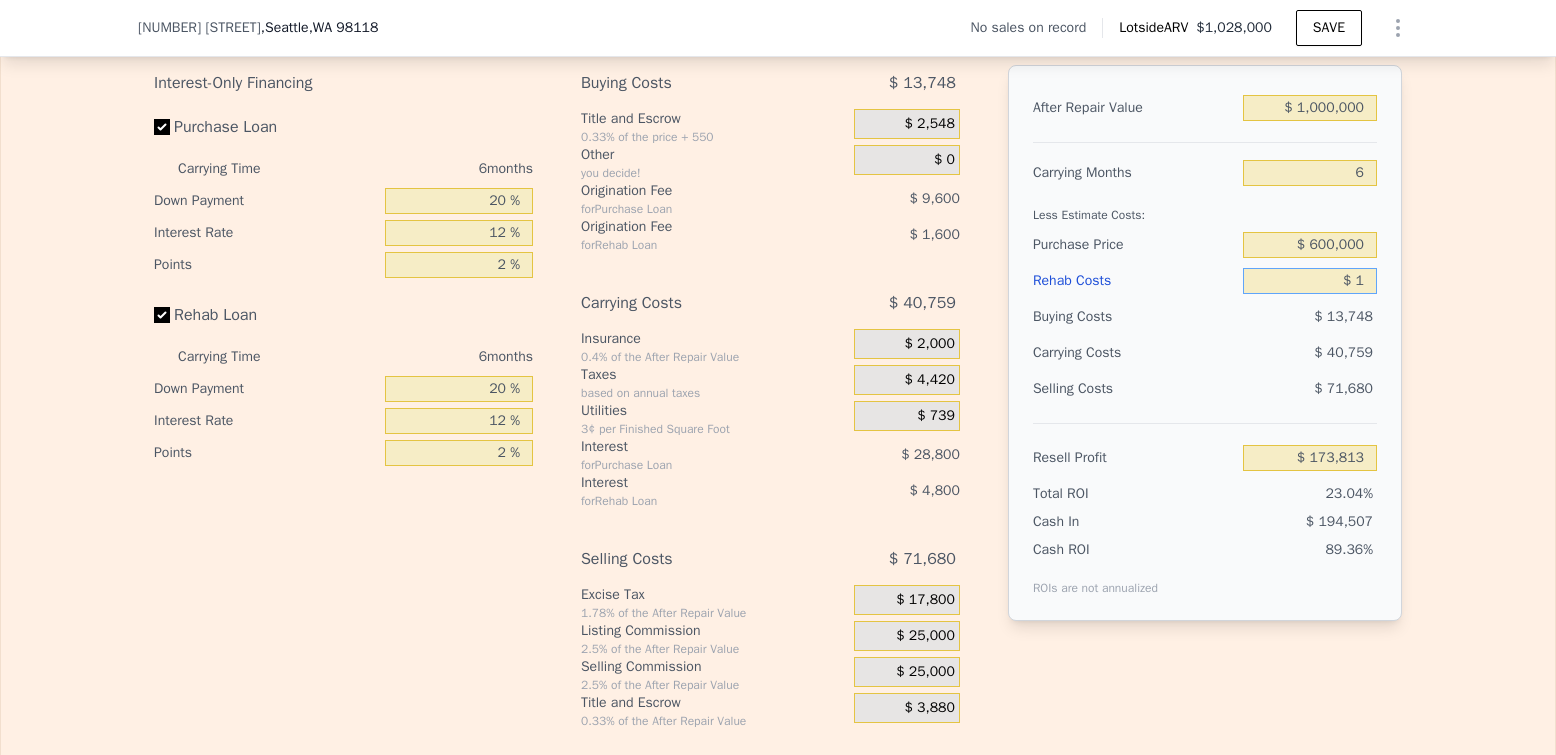type on "$ 12" 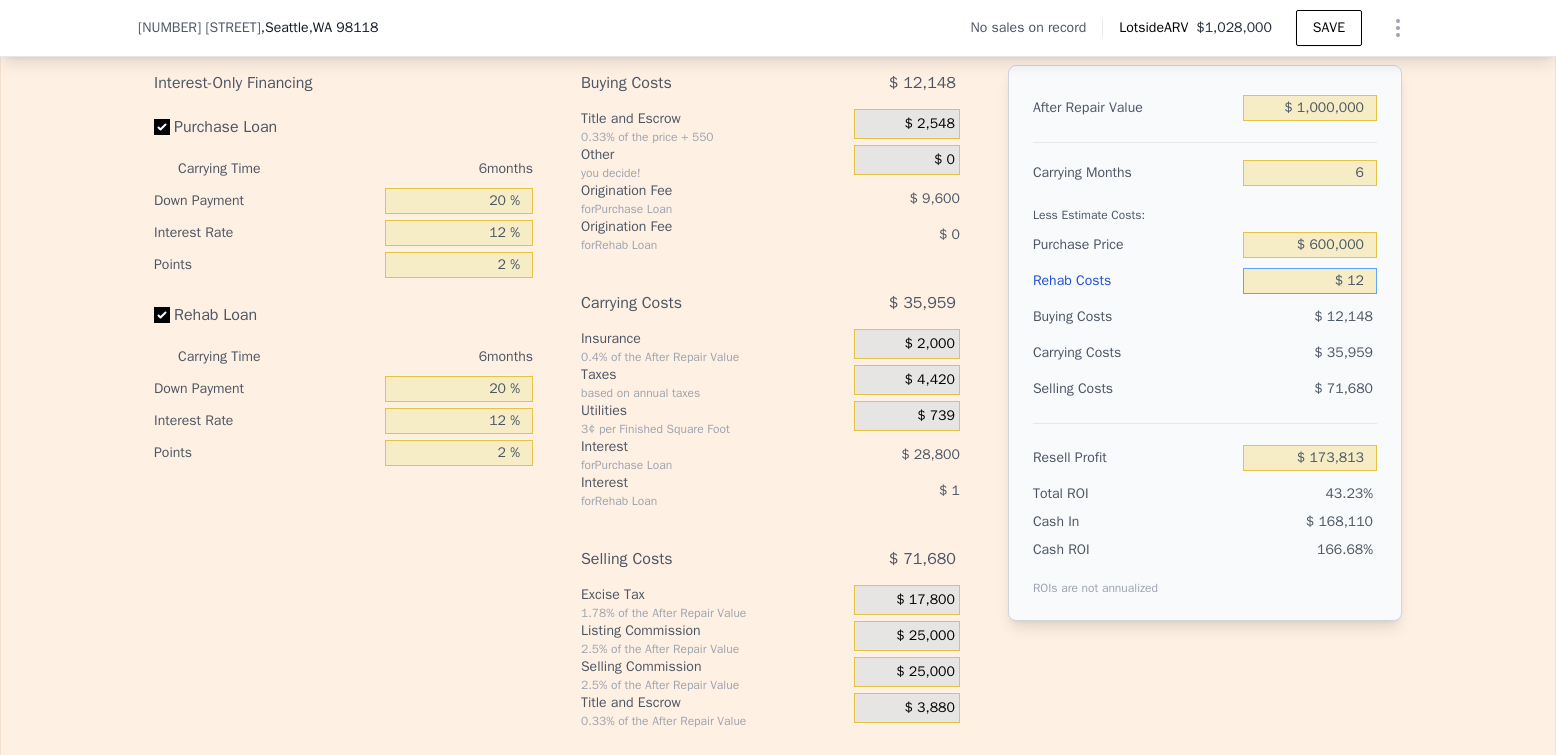 type on "$ 280,201" 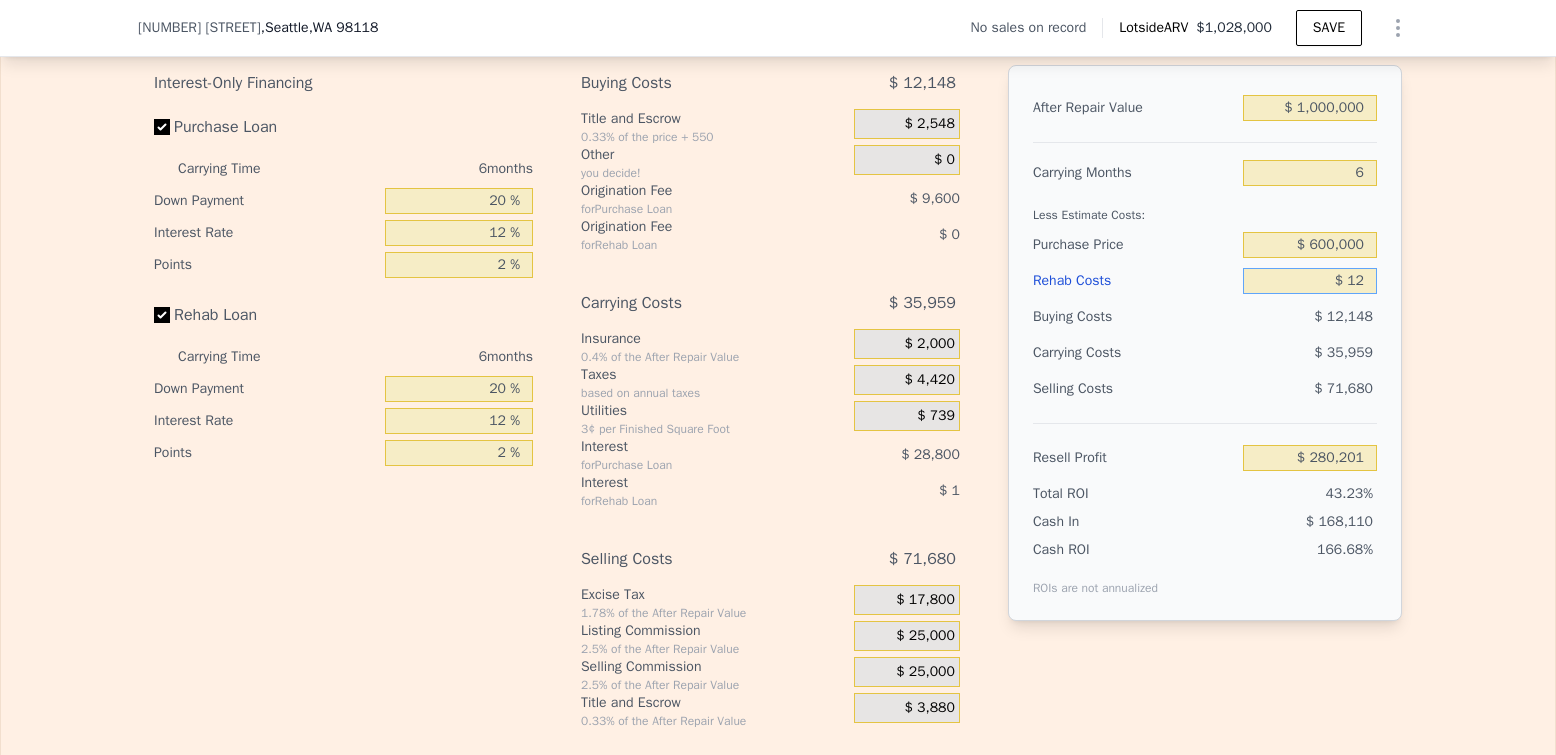type on "$ 1" 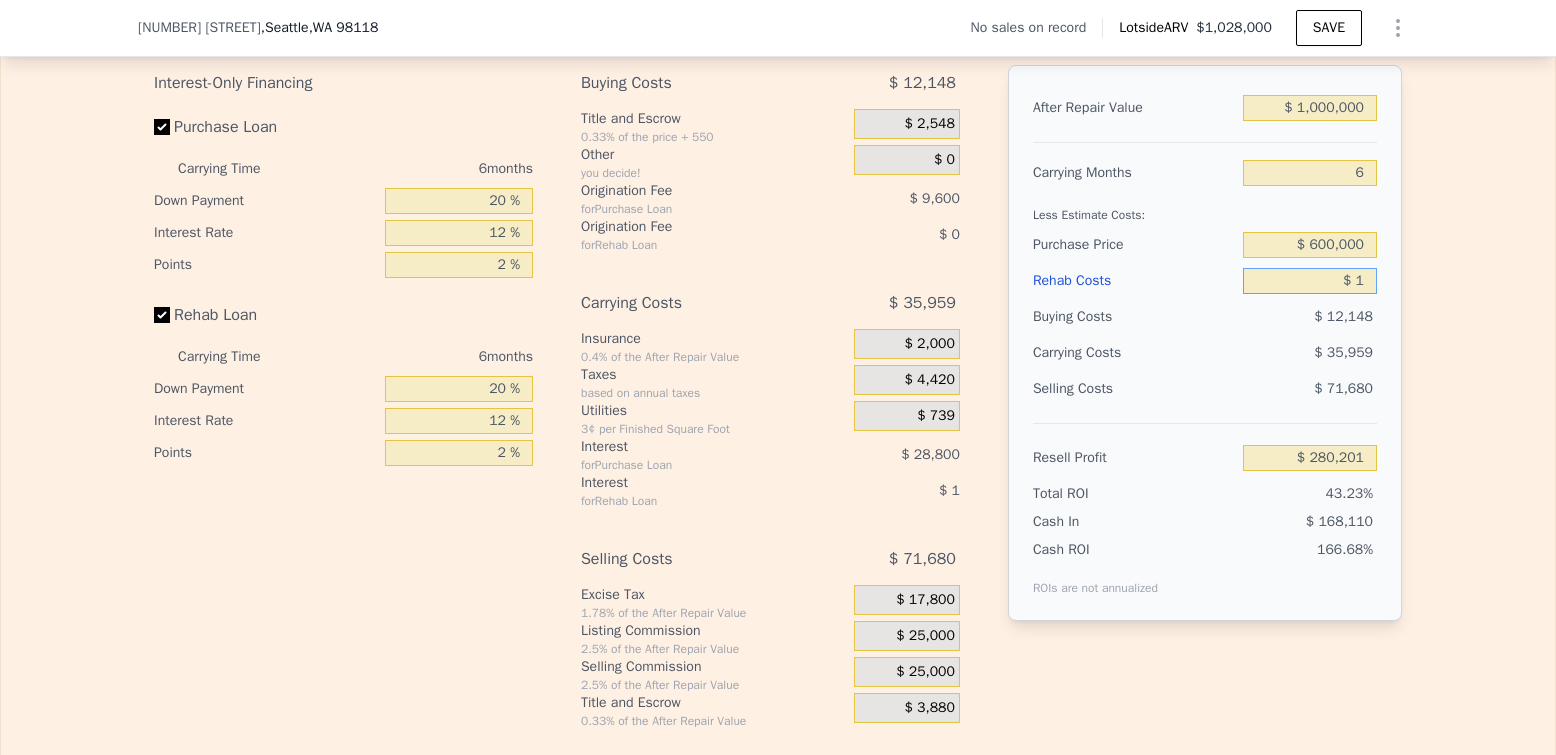 type on "$ 280,212" 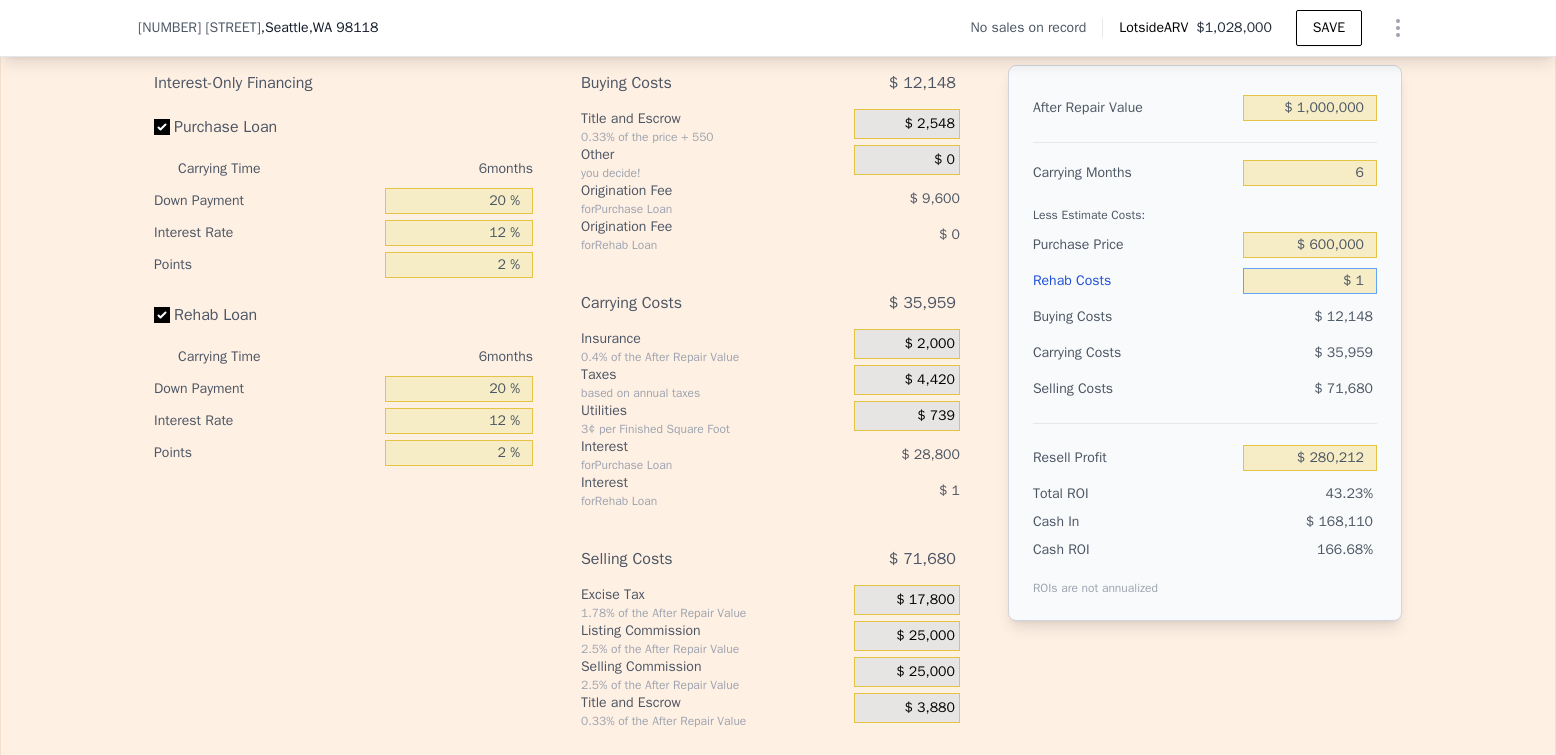 type on "$ 11" 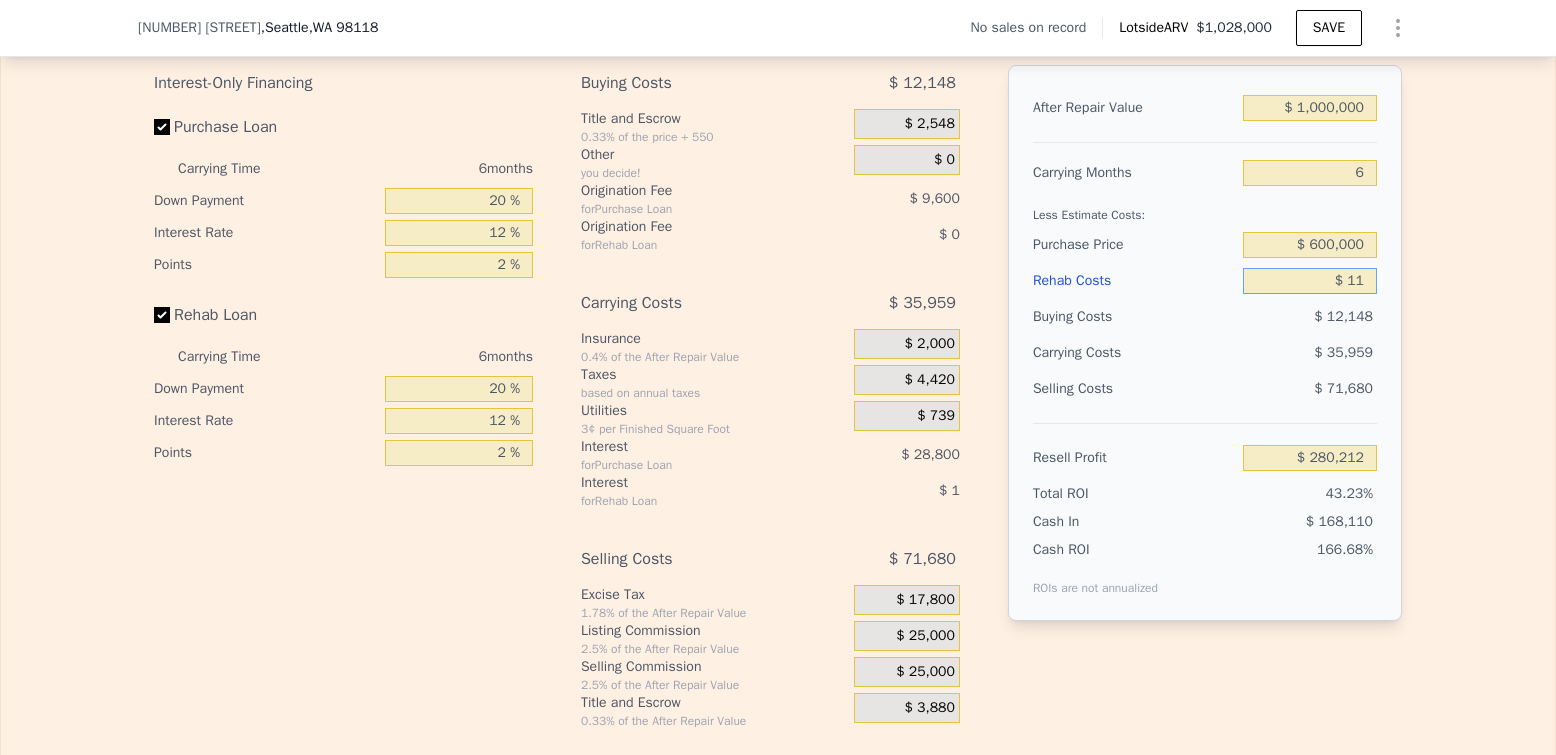 type on "$ 280,202" 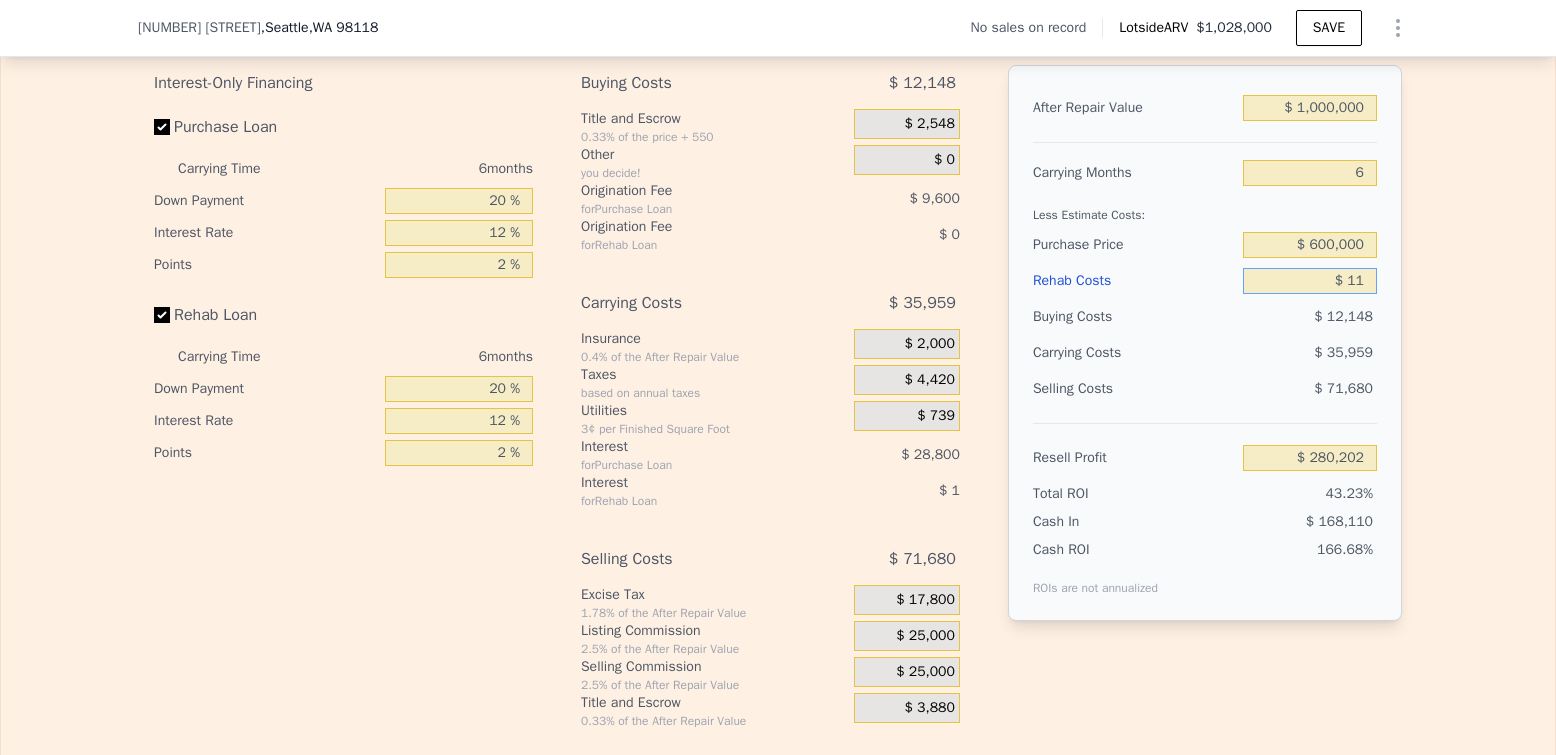 type on "$ 1" 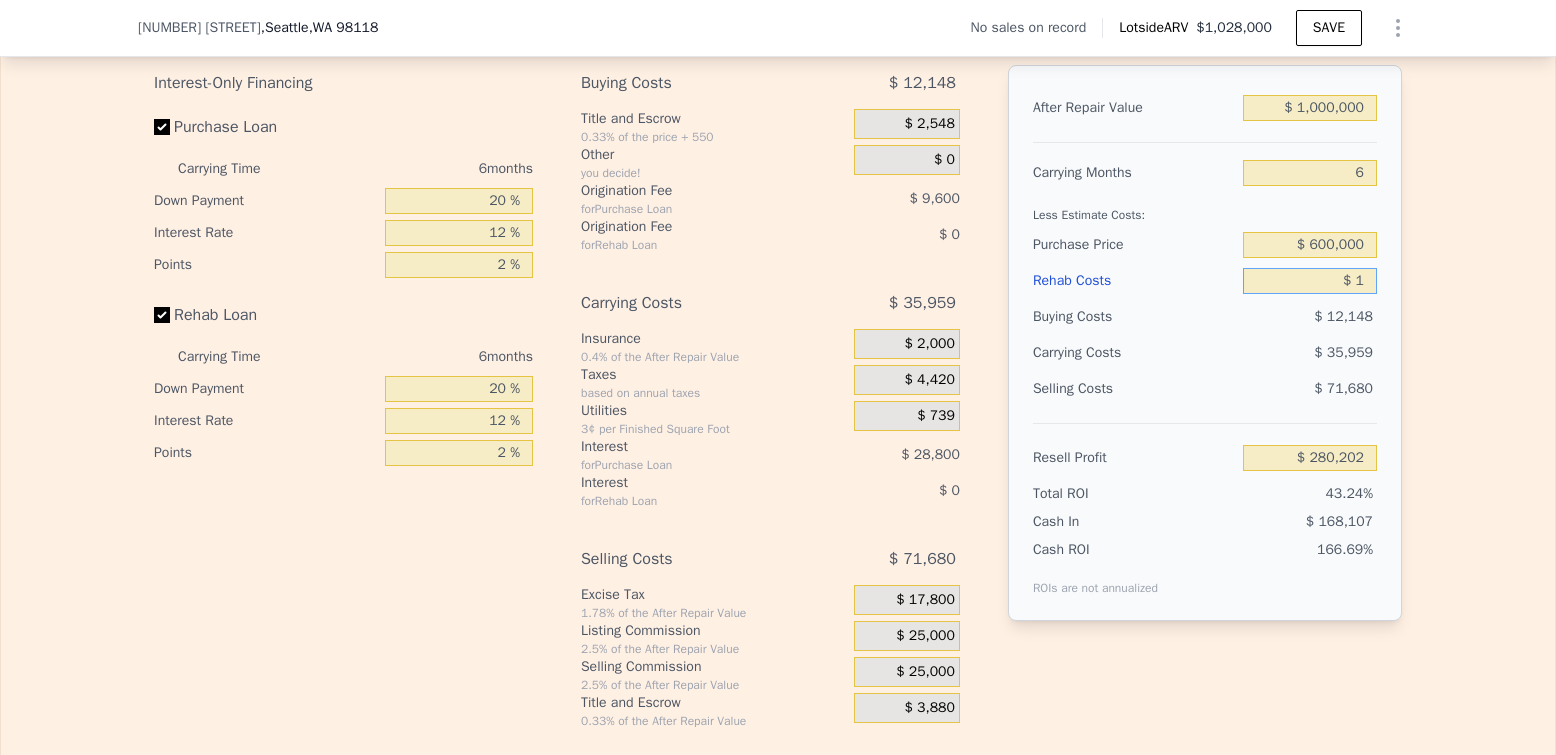 type on "$ 280,212" 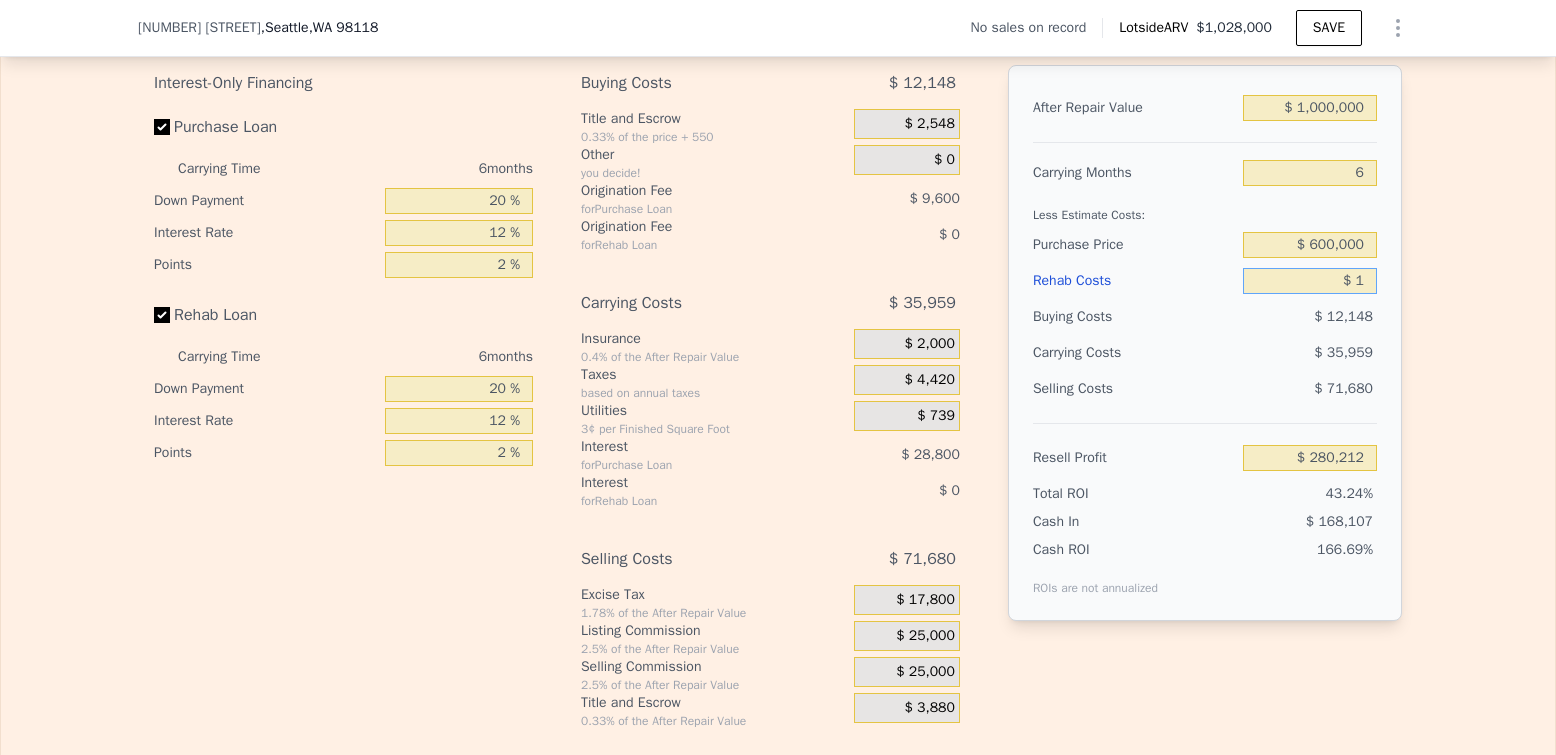 type on "$ 15" 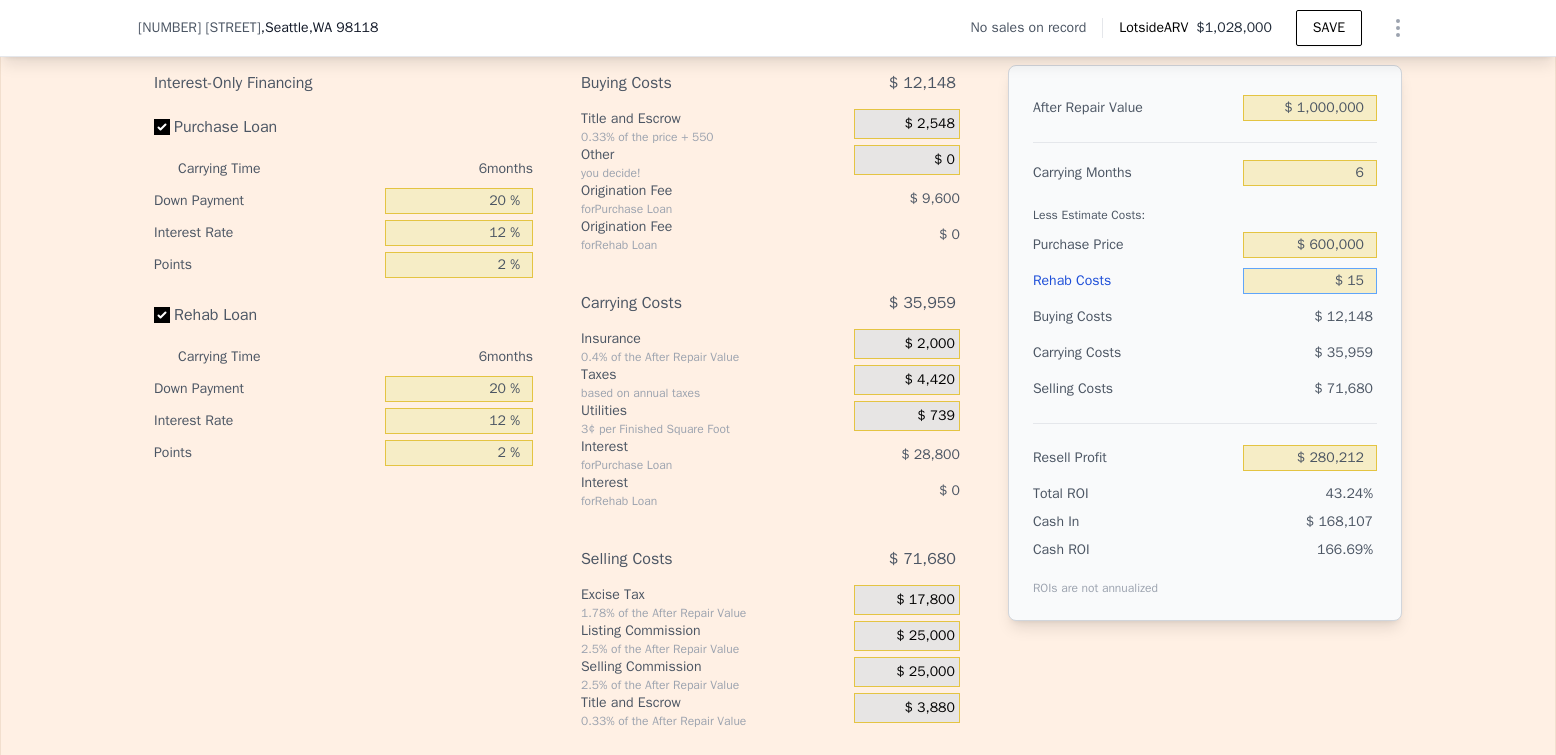 type on "$ 280,198" 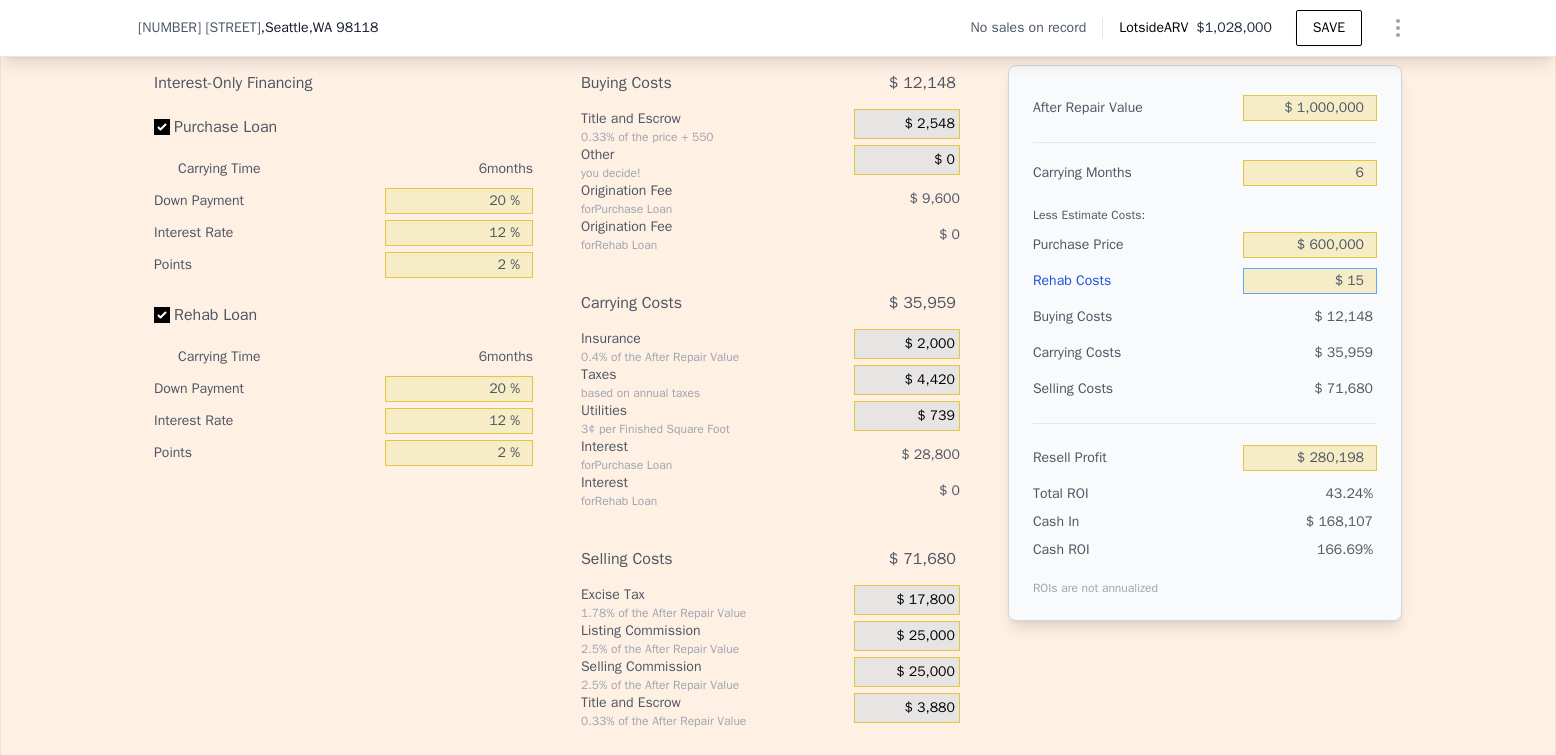 type on "$ 150" 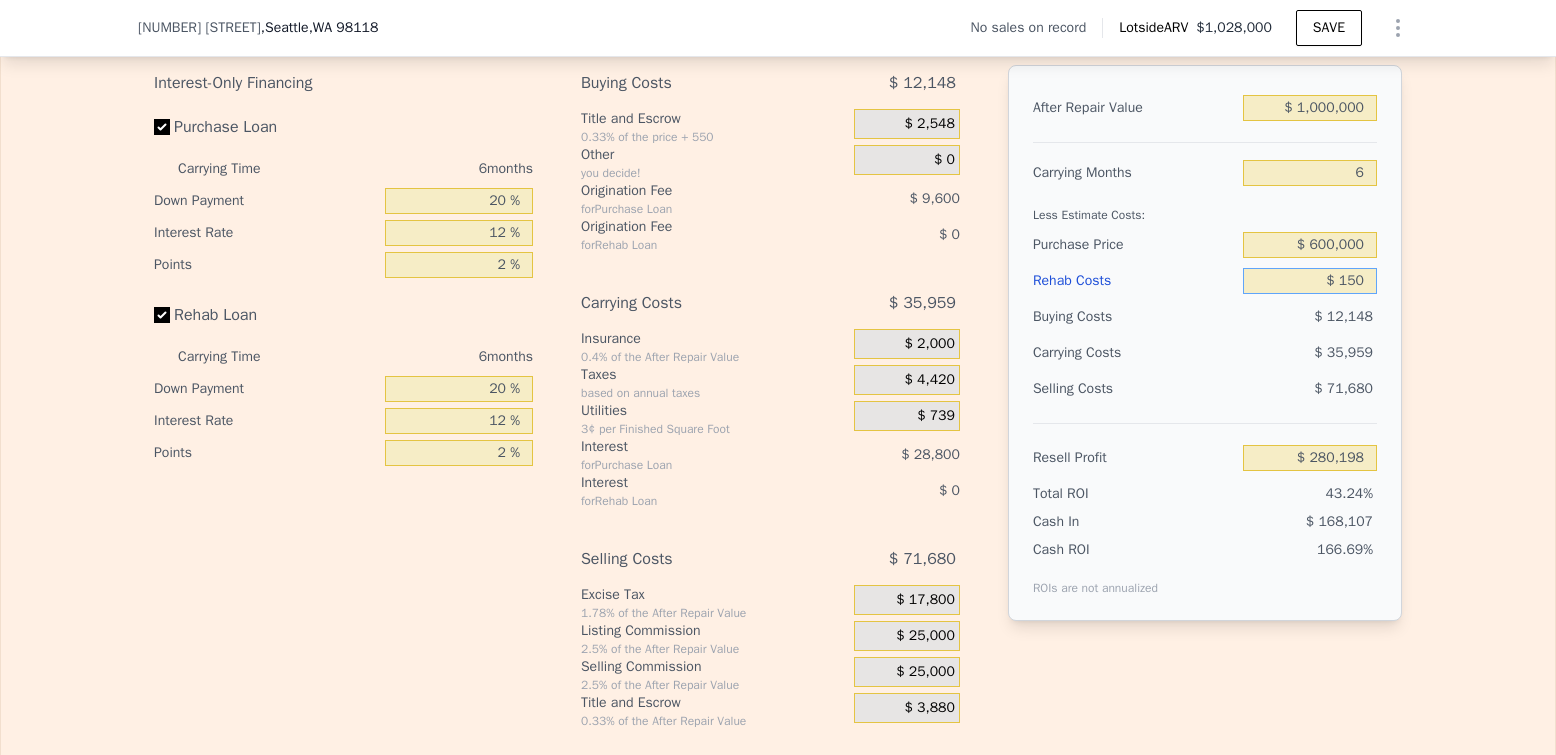 type on "$ 280,055" 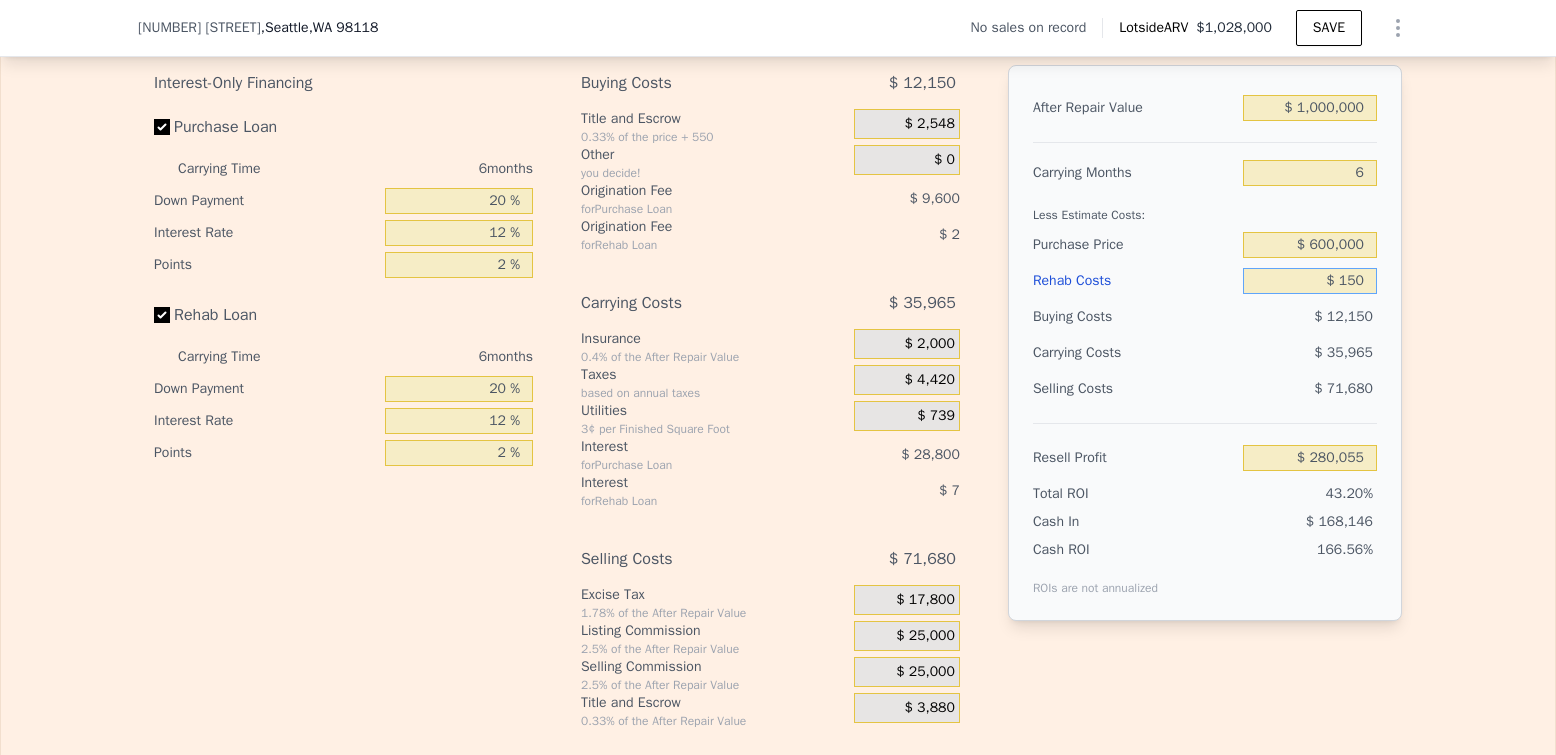 type on "$ 1,500" 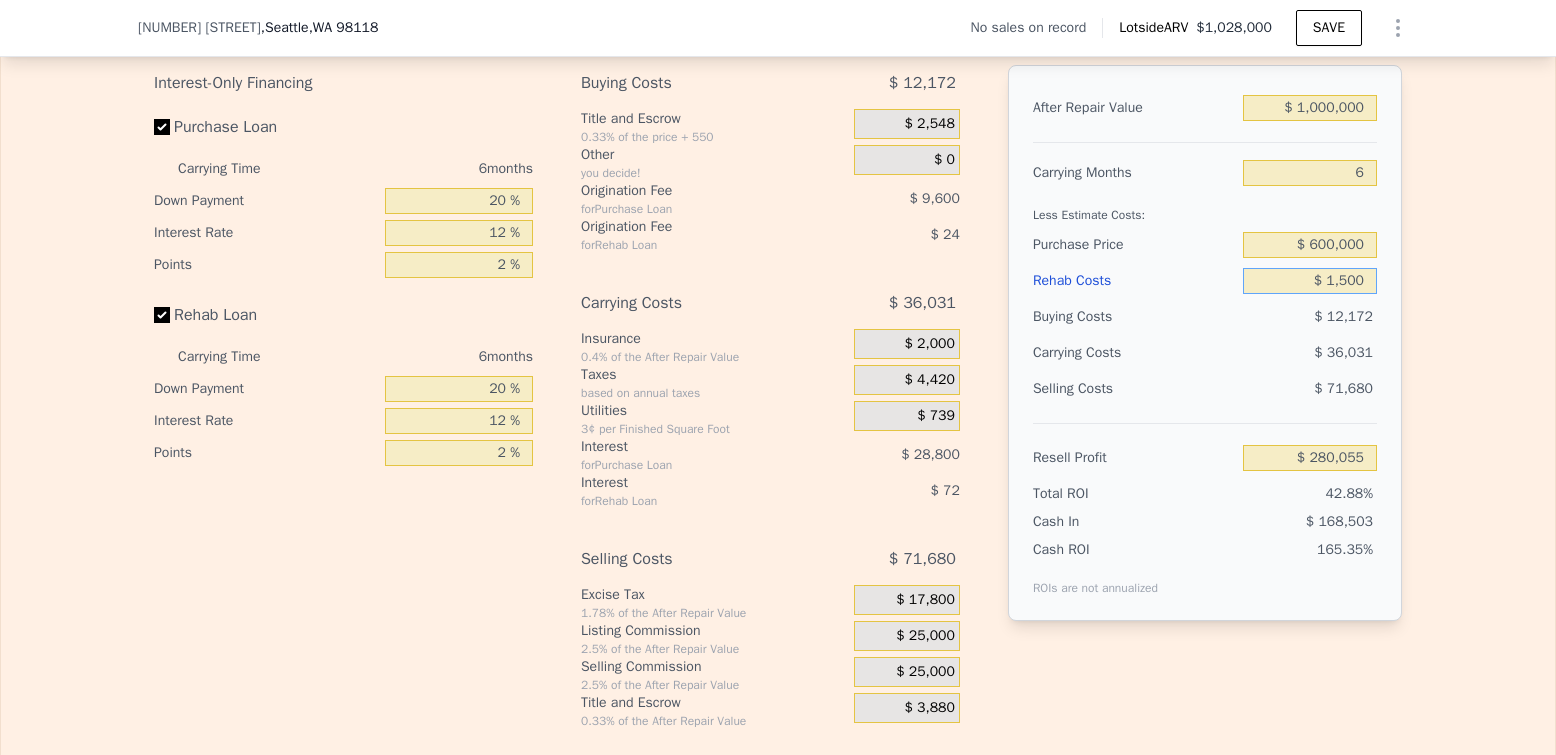type on "$ 278,617" 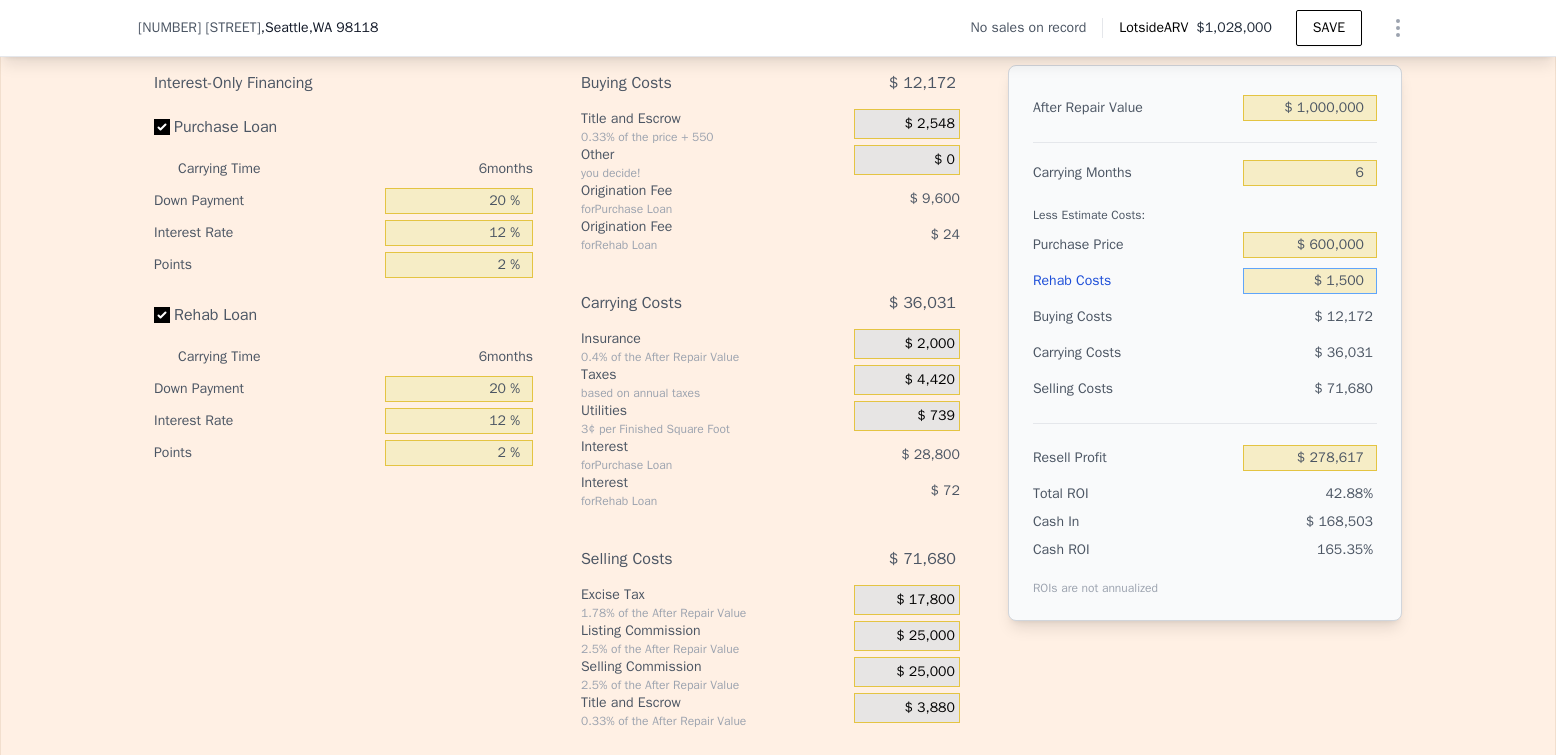 type on "$ 15,000" 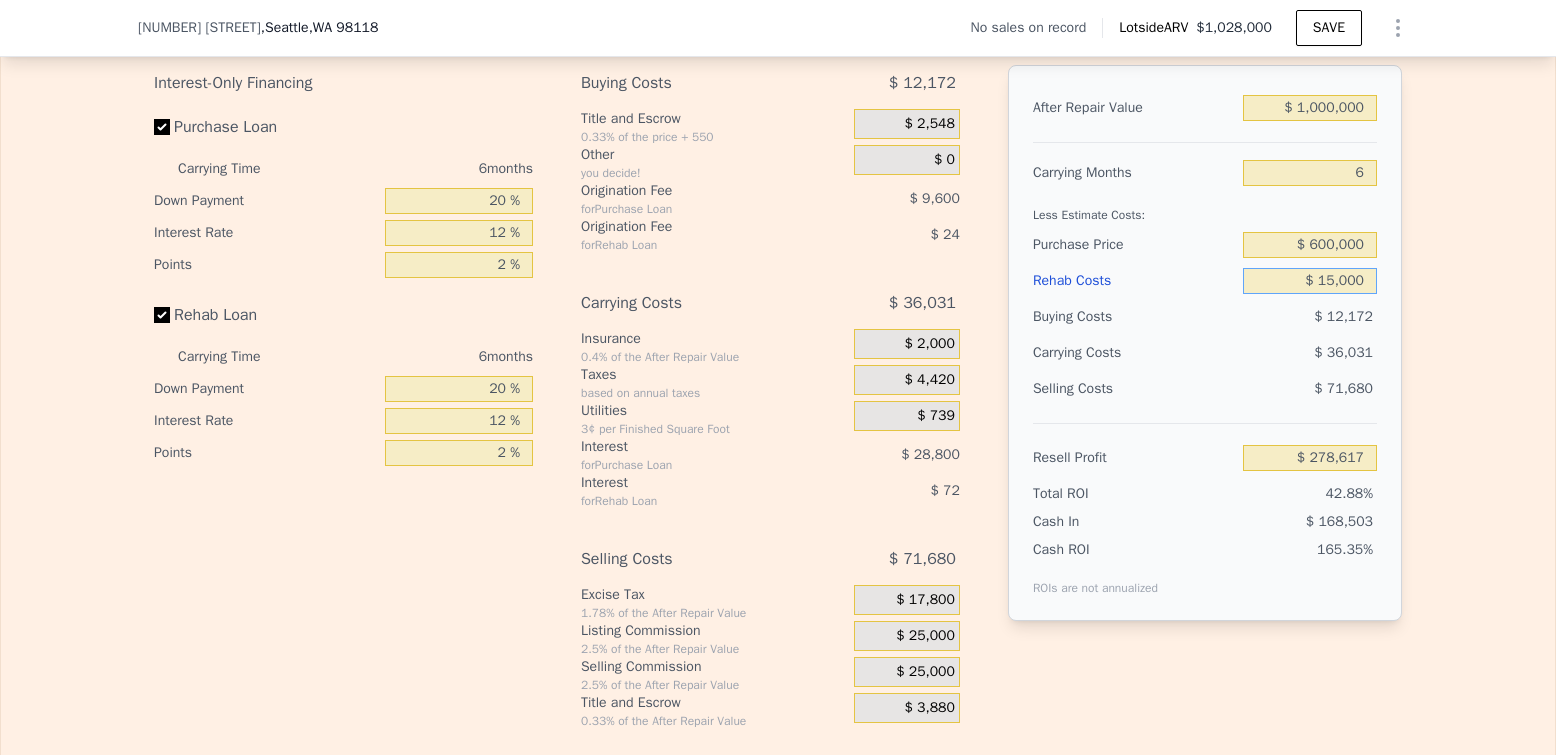type on "$ 264,253" 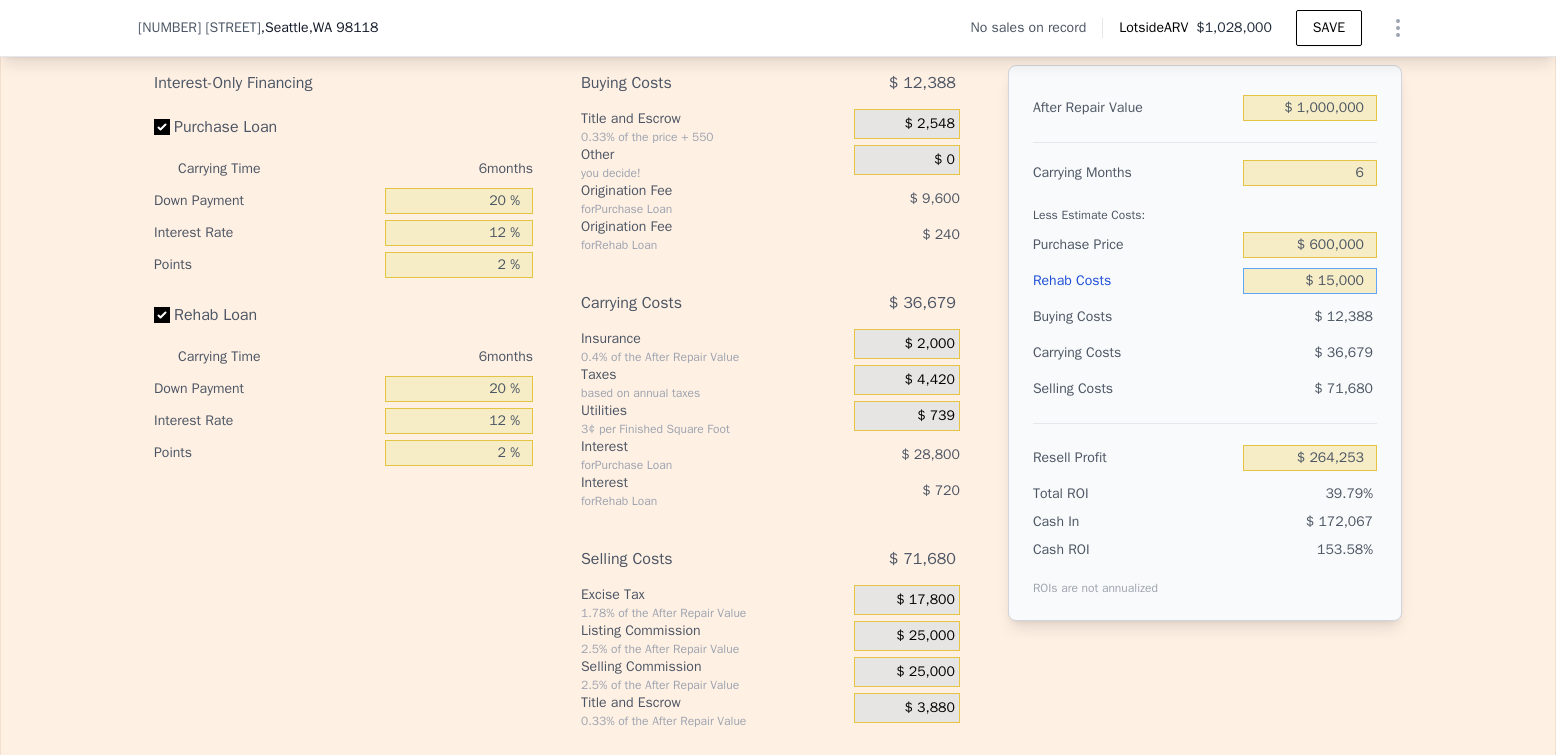 type on "$ 150,000" 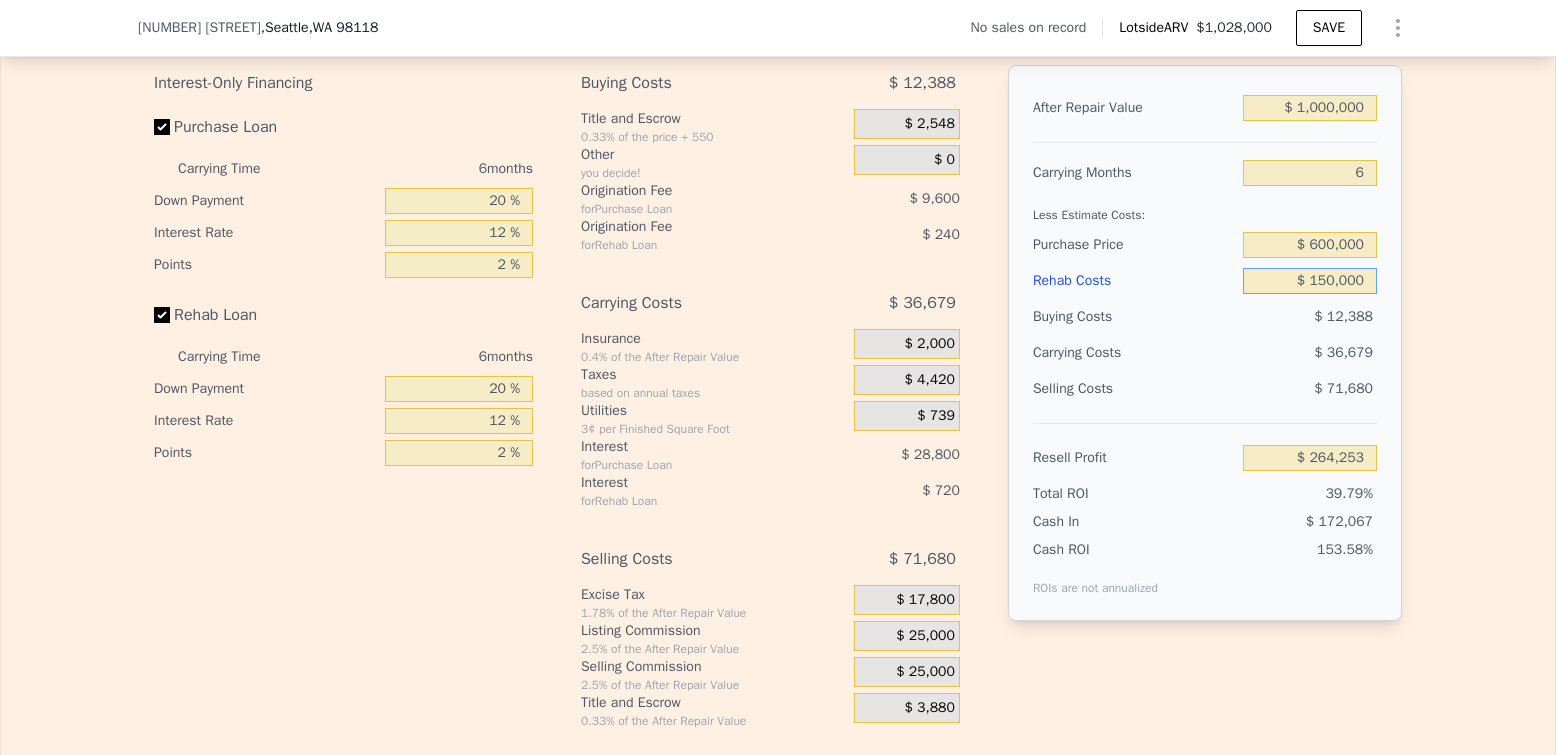 type on "$ 120,613" 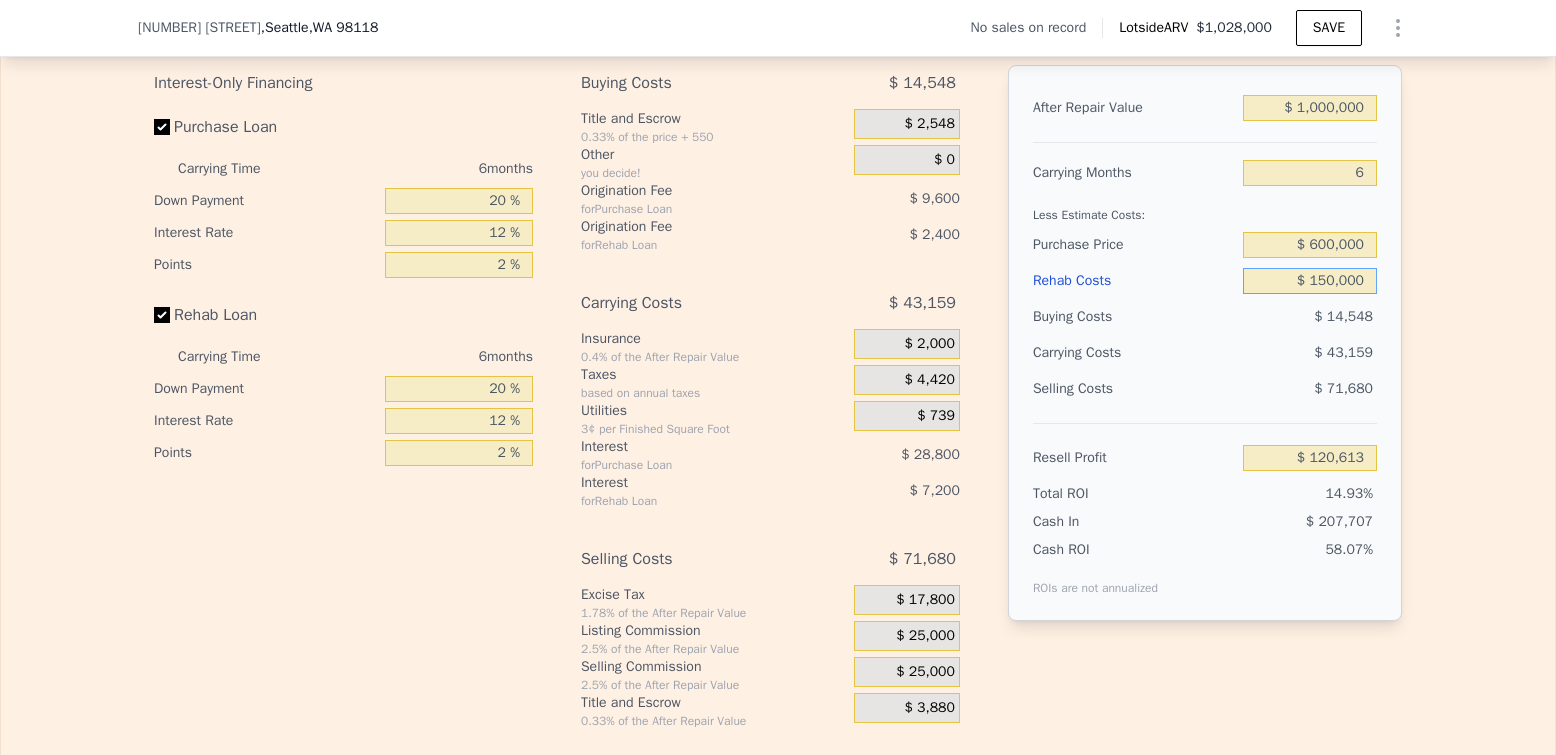 type on "$ 150,000" 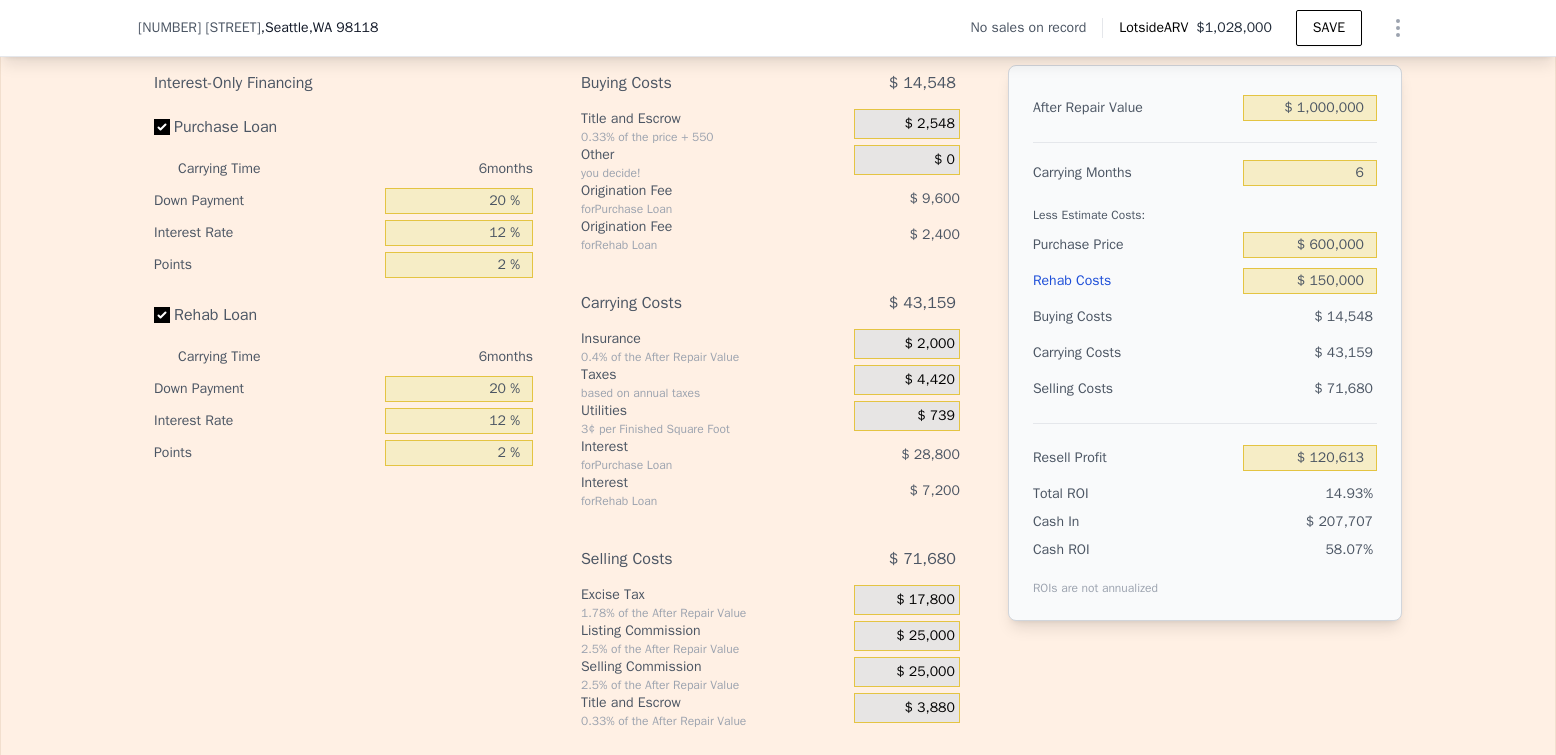 click on "After Repair Value $ [PRICE] Carrying Months [NUMBER] Less Estimate Costs: Purchase Price $ [PRICE] Rehab Costs $ [PRICE] Buying Costs $ [PRICE] Carrying Costs $ [PRICE] Selling Costs $ [PRICE] Resell Profit $ [PRICE] Total ROI [PERCENTAGE]% Cash In $ [PRICE] Cash ROI ROIs are not annualized [PERCENTAGE]%" at bounding box center [1205, 343] 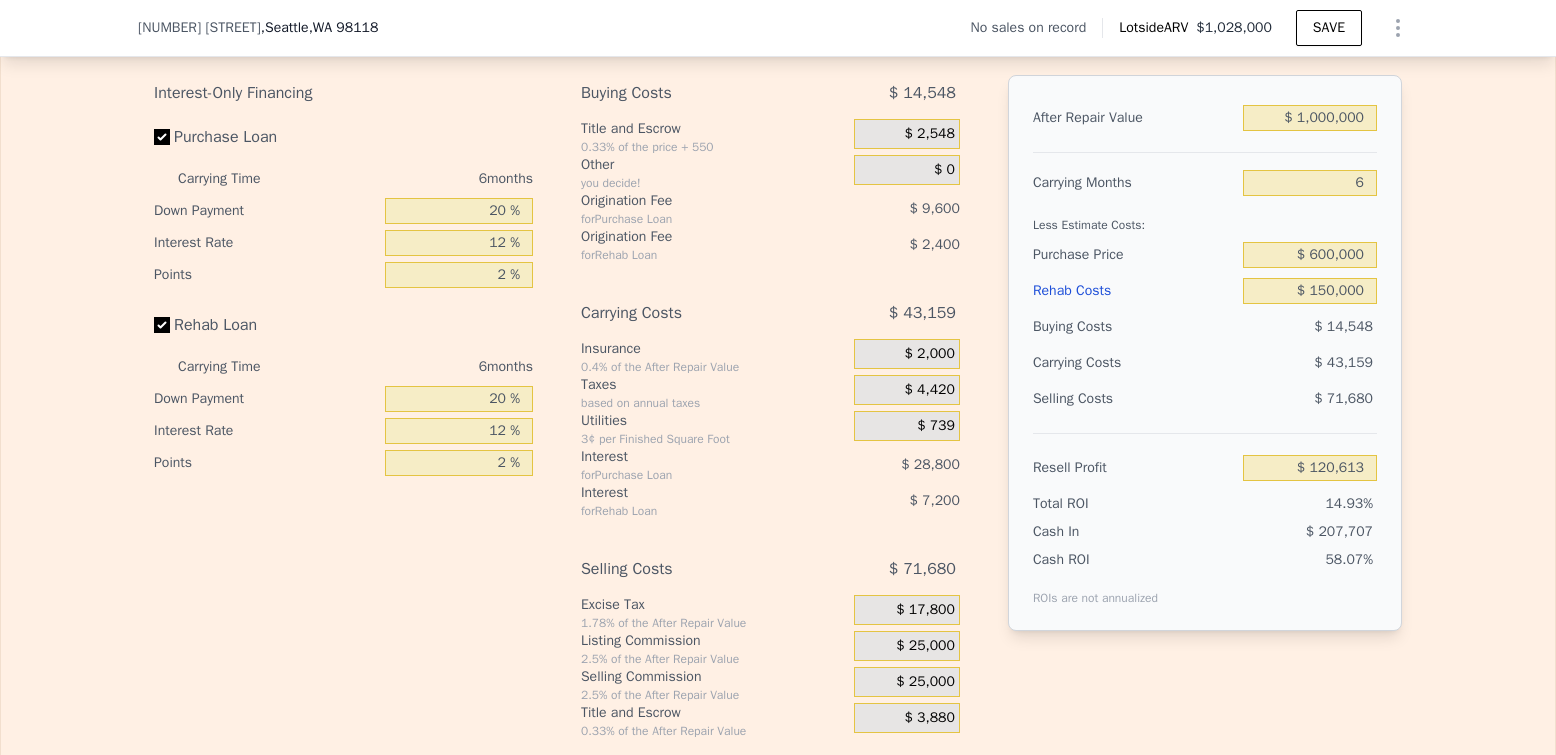 scroll, scrollTop: 2958, scrollLeft: 0, axis: vertical 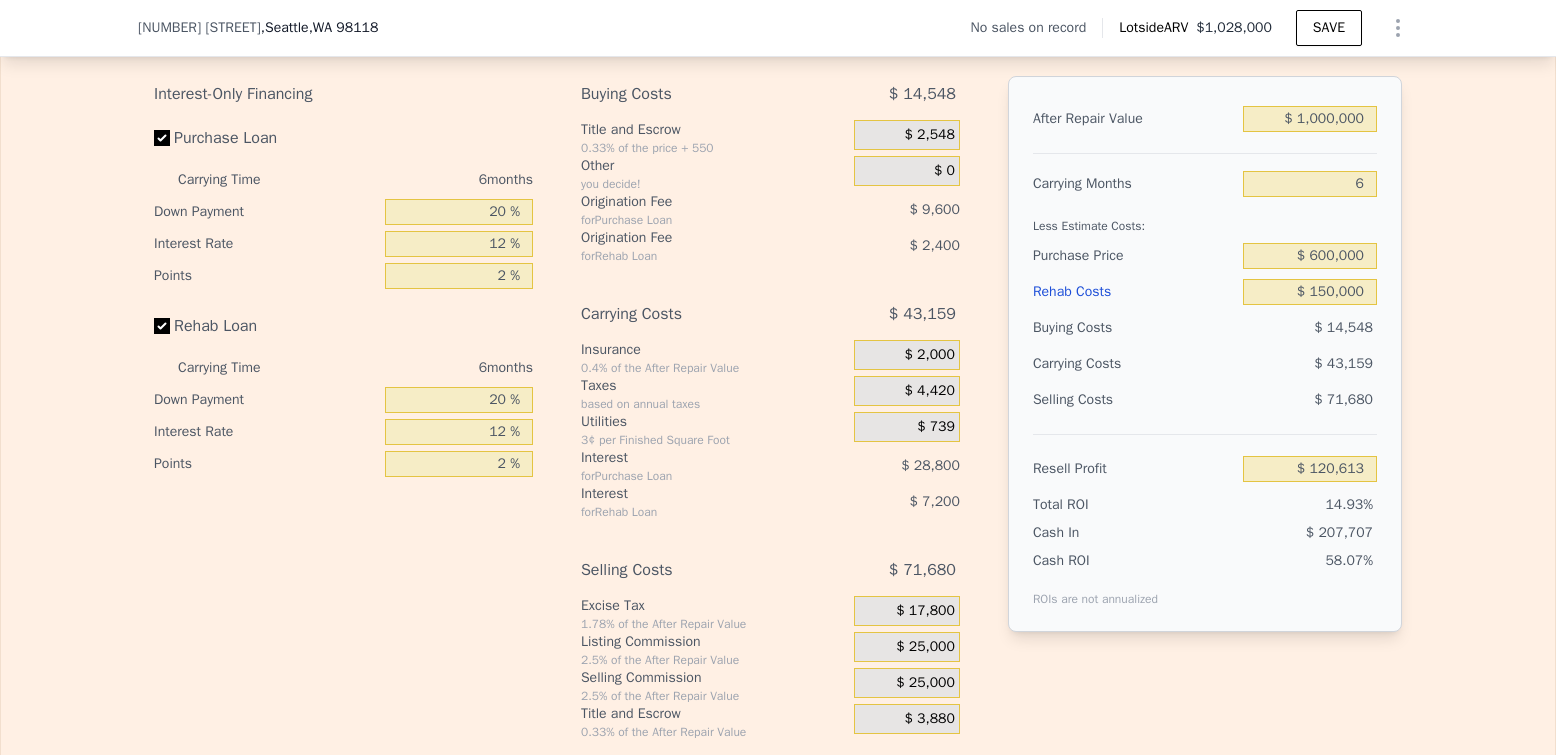 type on "$ 1,028,000" 